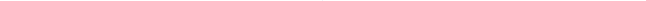 scroll, scrollTop: 0, scrollLeft: 0, axis: both 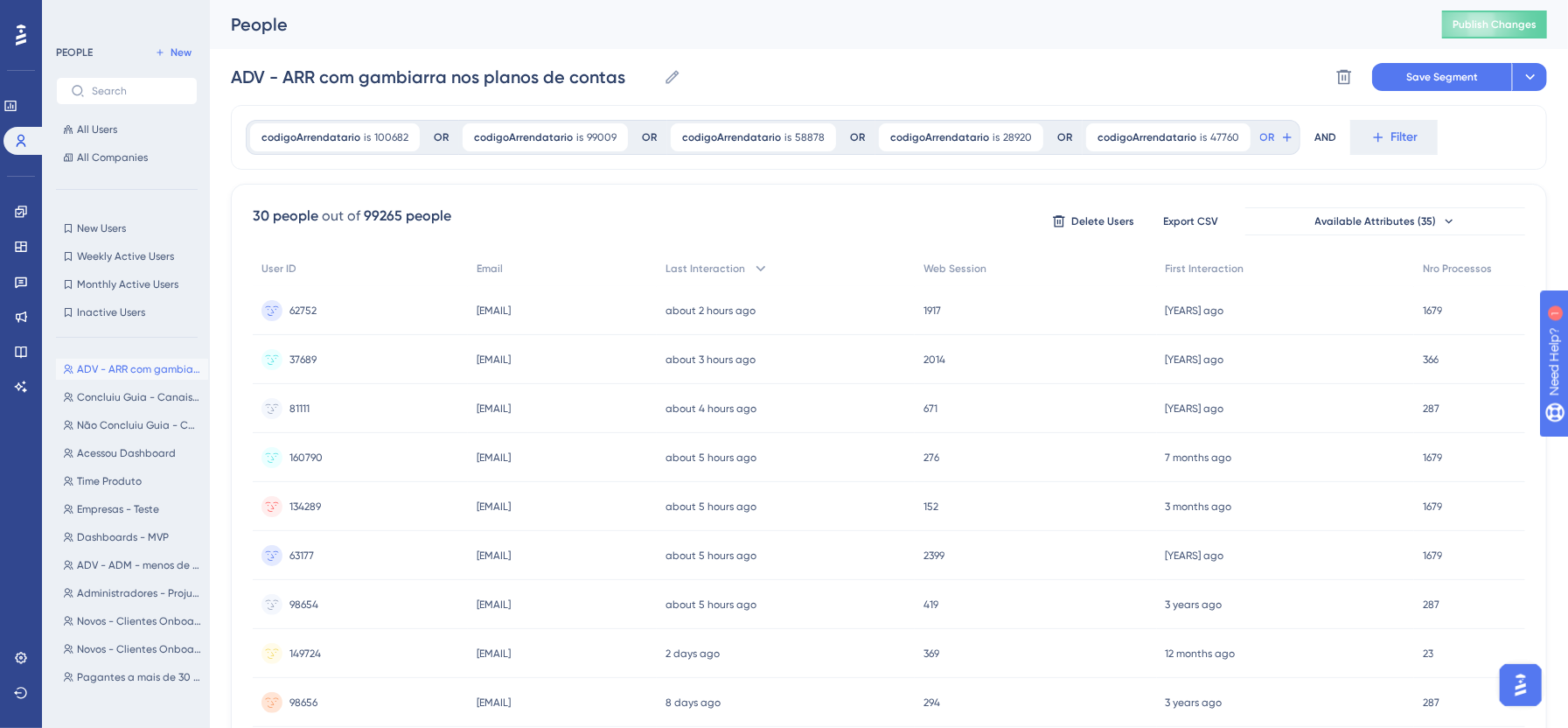 click on "People" at bounding box center (814, 24) 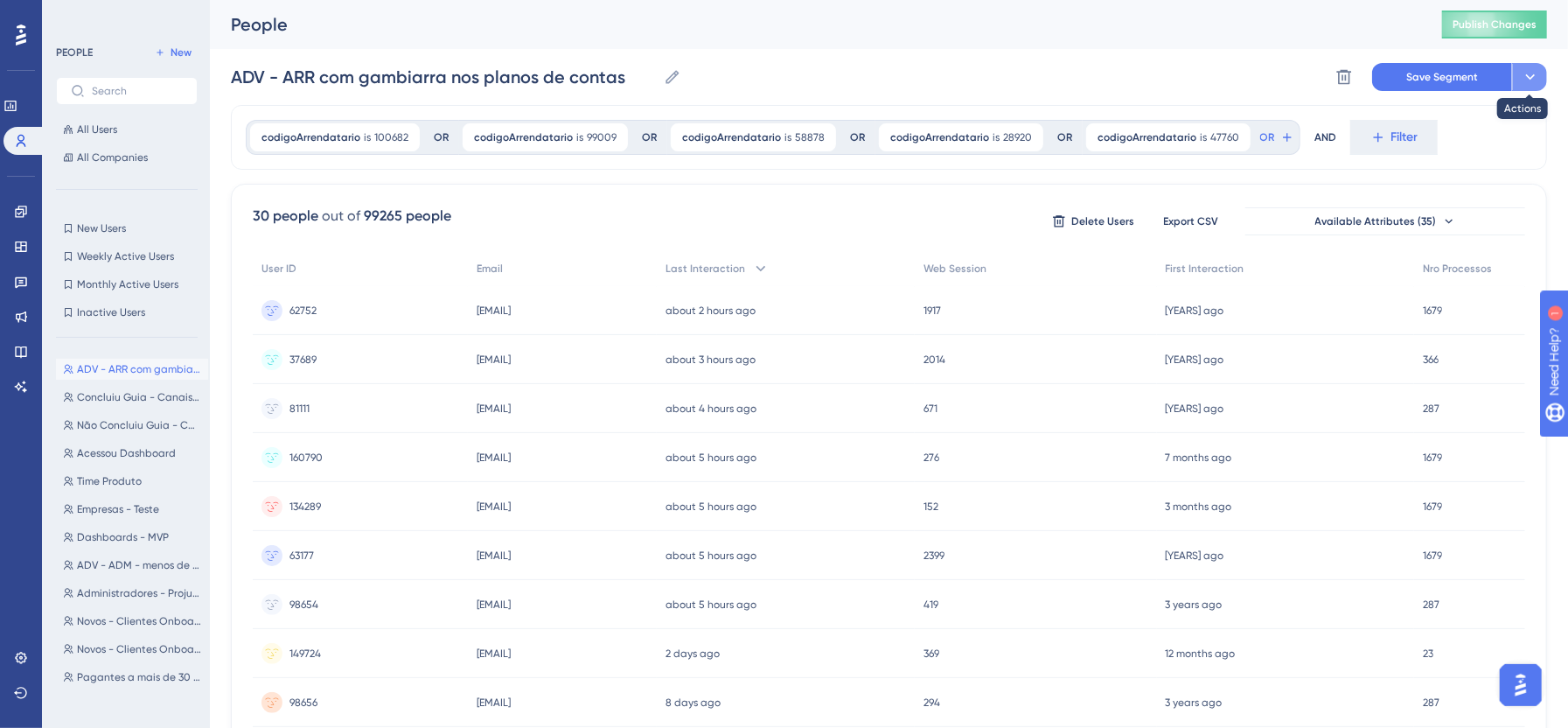 click 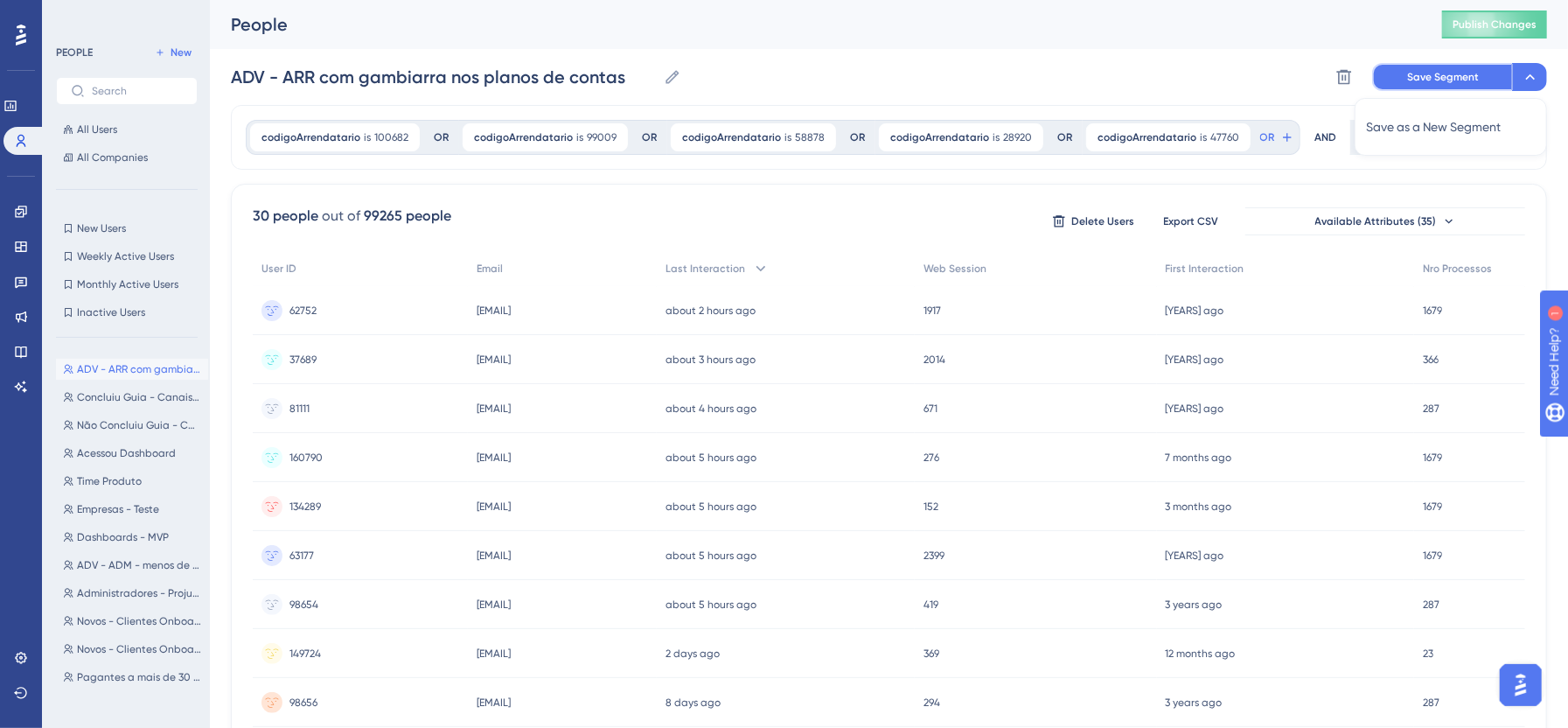 click on "Save Segment" at bounding box center (1443, 77) 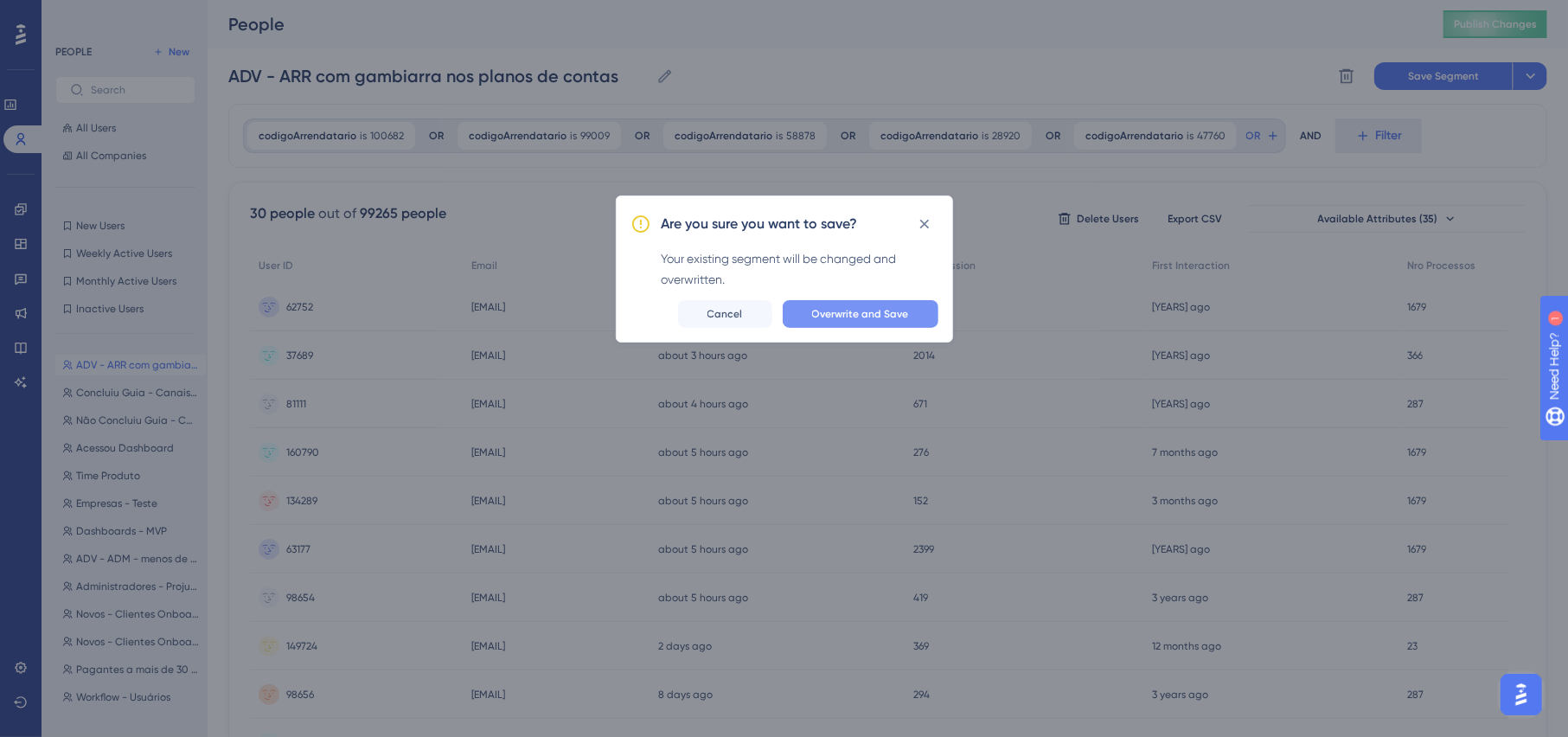 click on "Overwrite and Save" at bounding box center [861, 314] 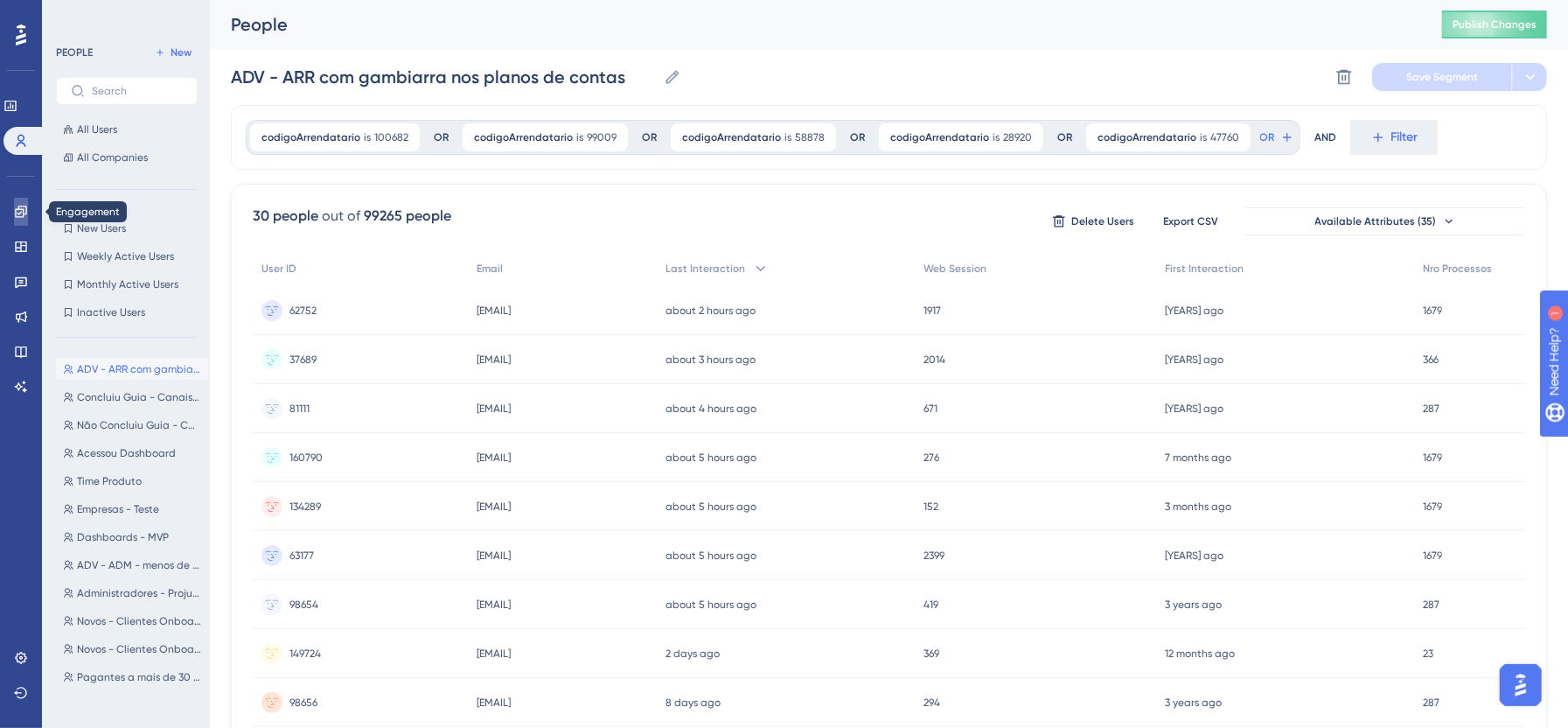 click 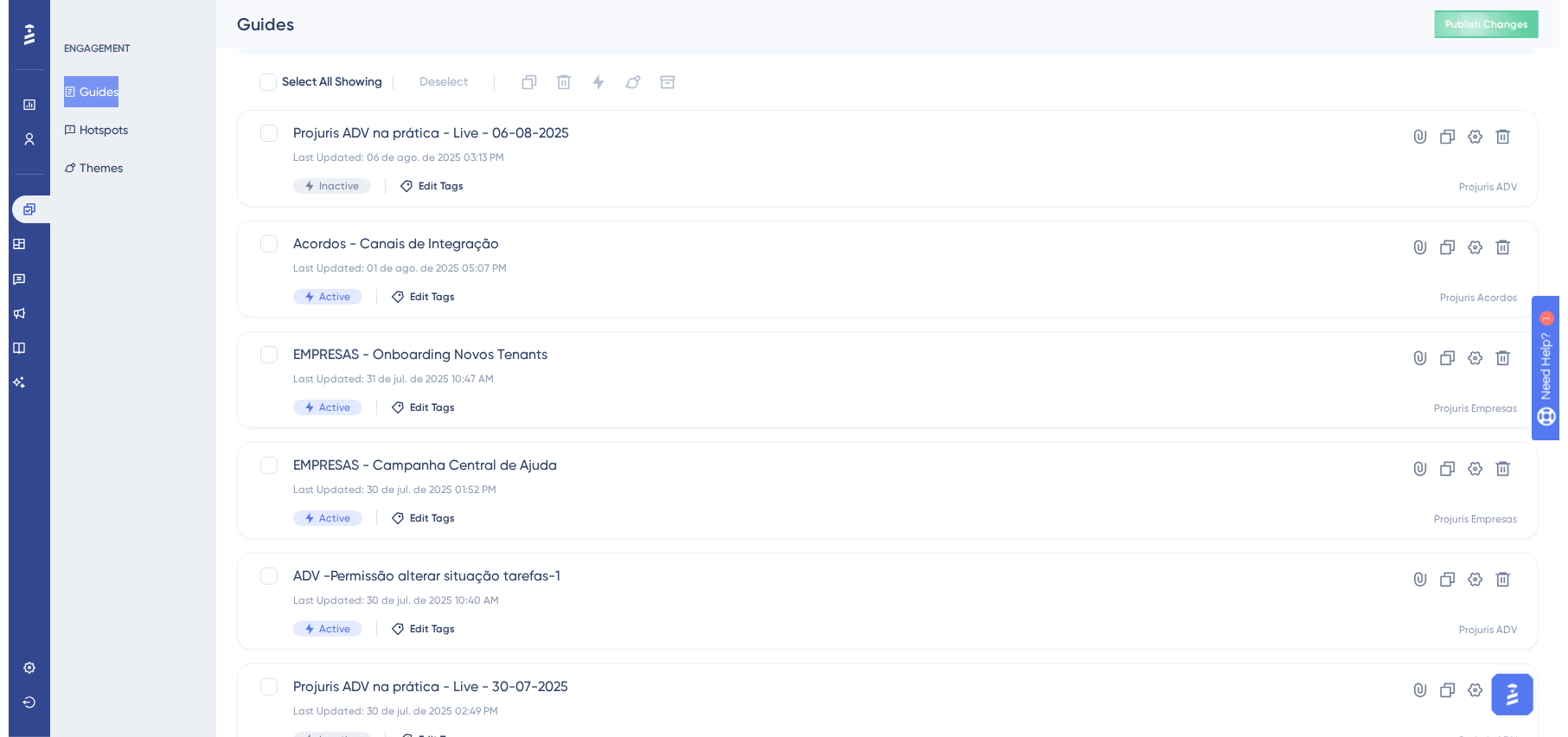scroll, scrollTop: 0, scrollLeft: 0, axis: both 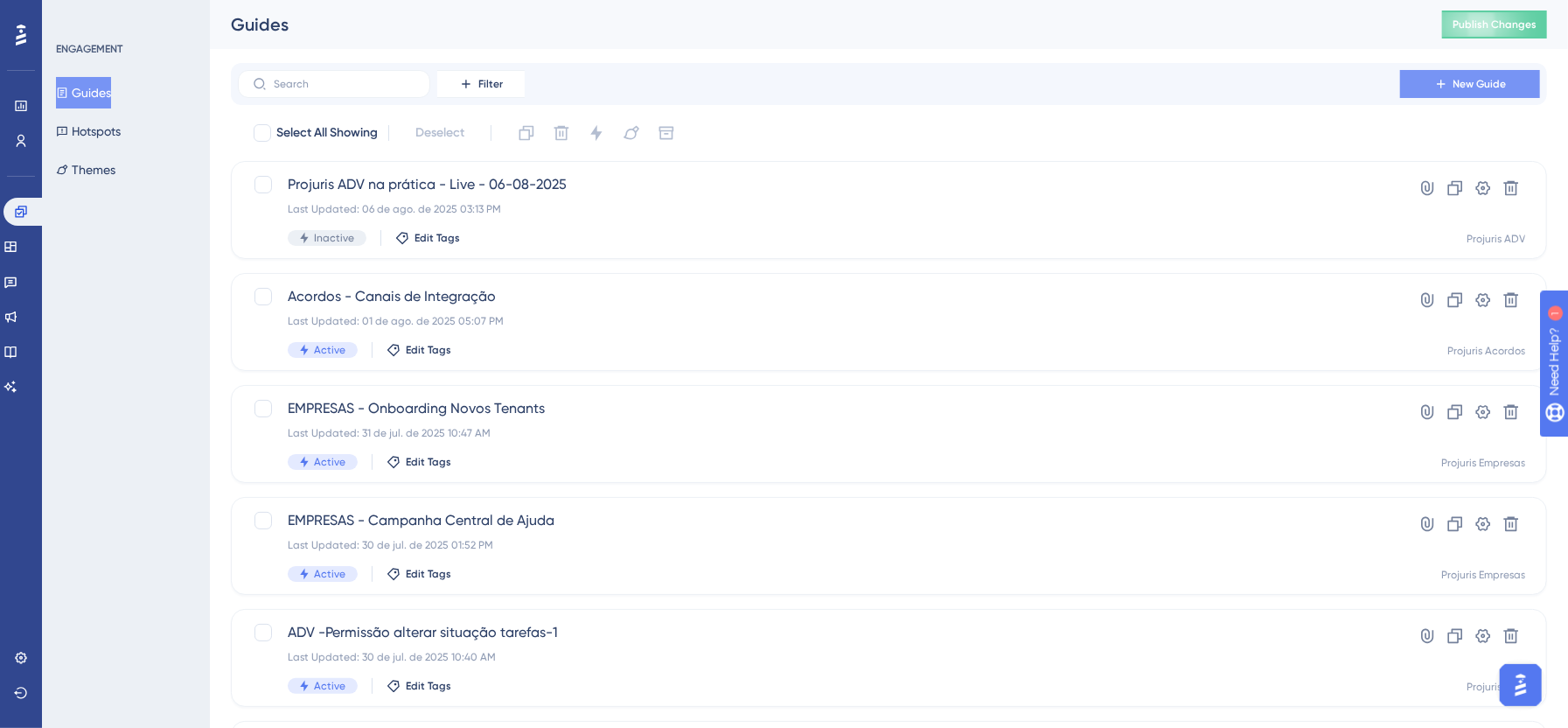 click on "New Guide" at bounding box center [1480, 84] 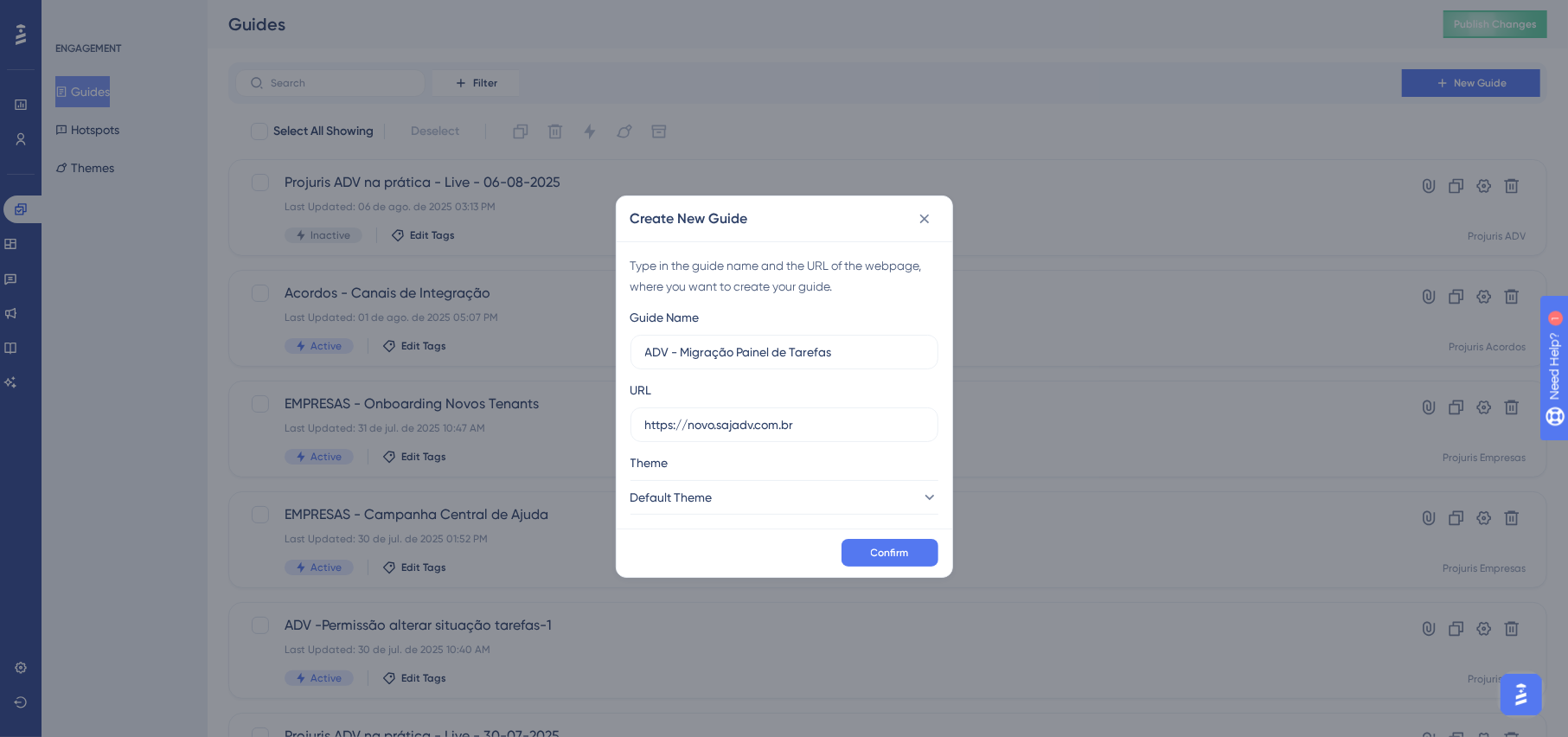 type on "ADV - Migração Painel de Tarefas" 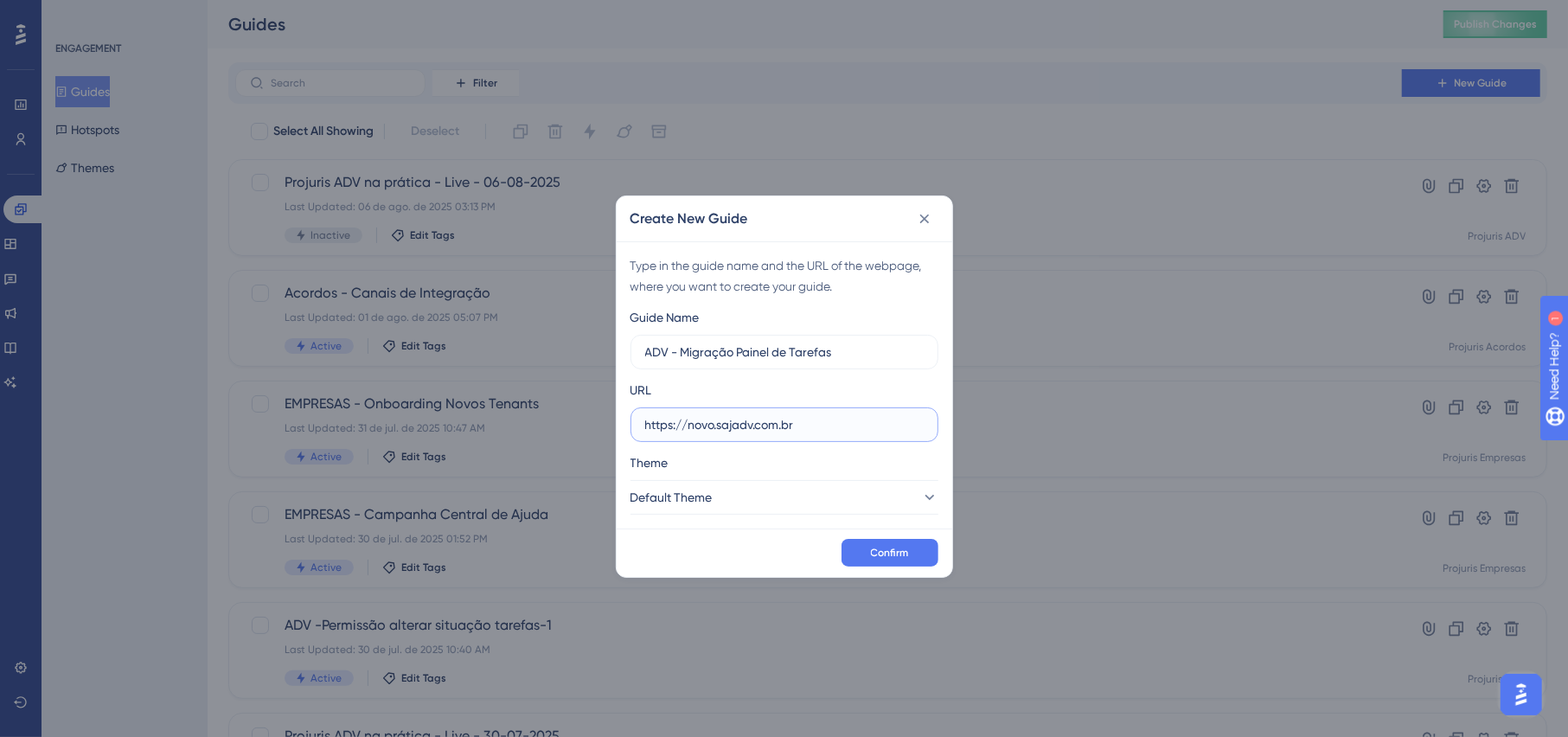 drag, startPoint x: 804, startPoint y: 429, endPoint x: 555, endPoint y: 413, distance: 249.51353 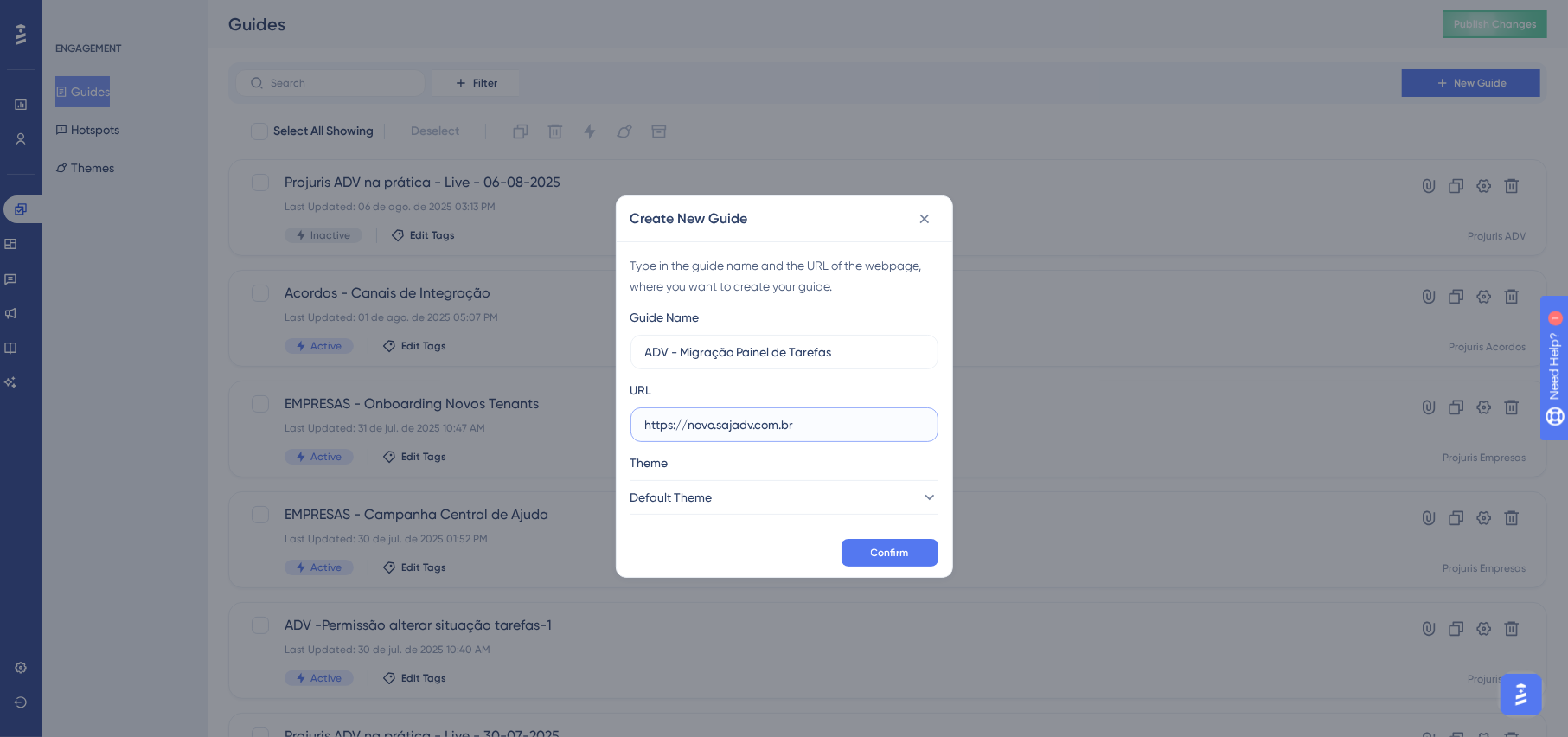 click on "Create New Guide Type in the guide name and the URL of the webpage, where you want to create your guide. Guide Name ADV - Migração Painel de Tarefas URL https://novo.sajadv.com.br Theme Default Theme Confirm" at bounding box center [784, 368] 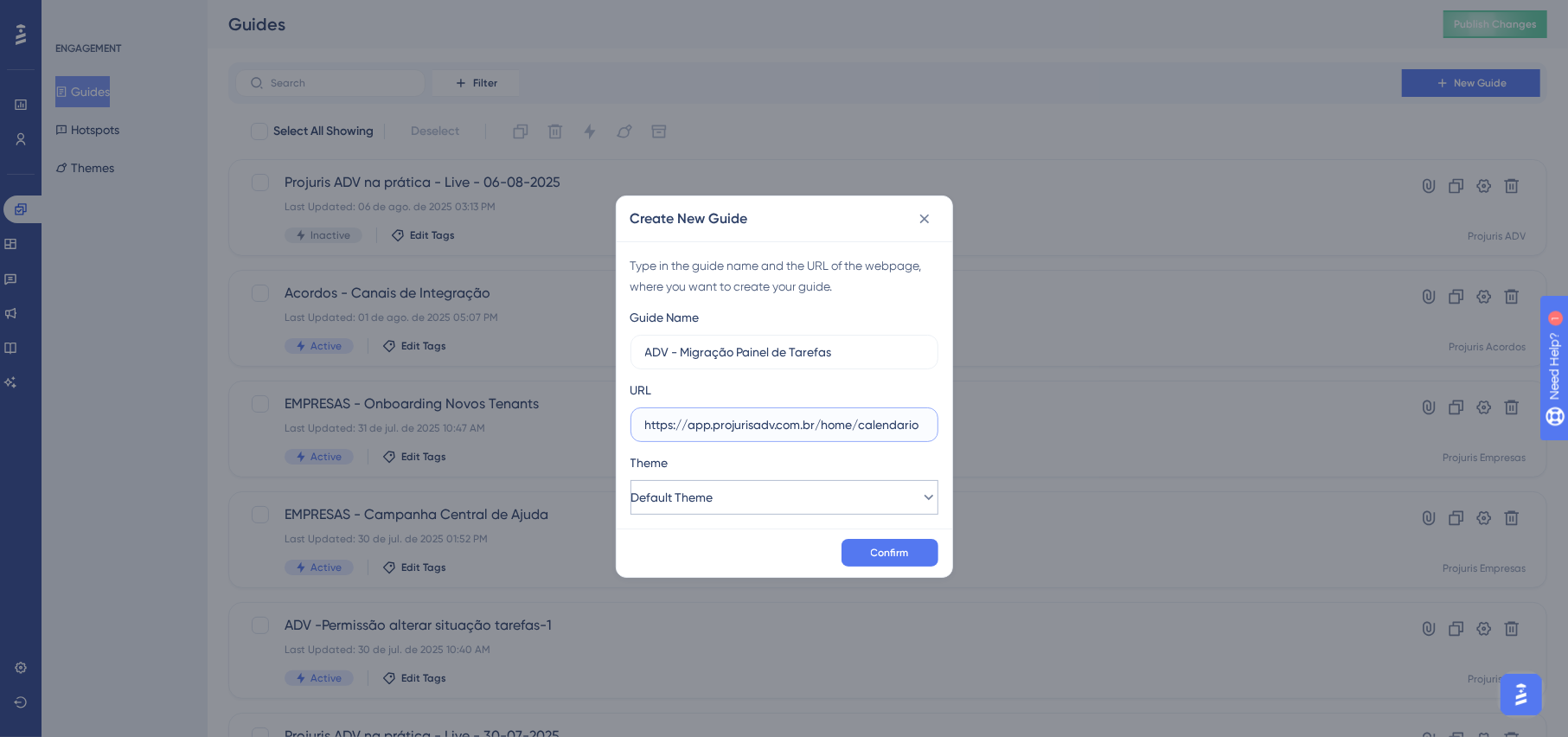 type on "https://app.projurisadv.com.br/home/calendario" 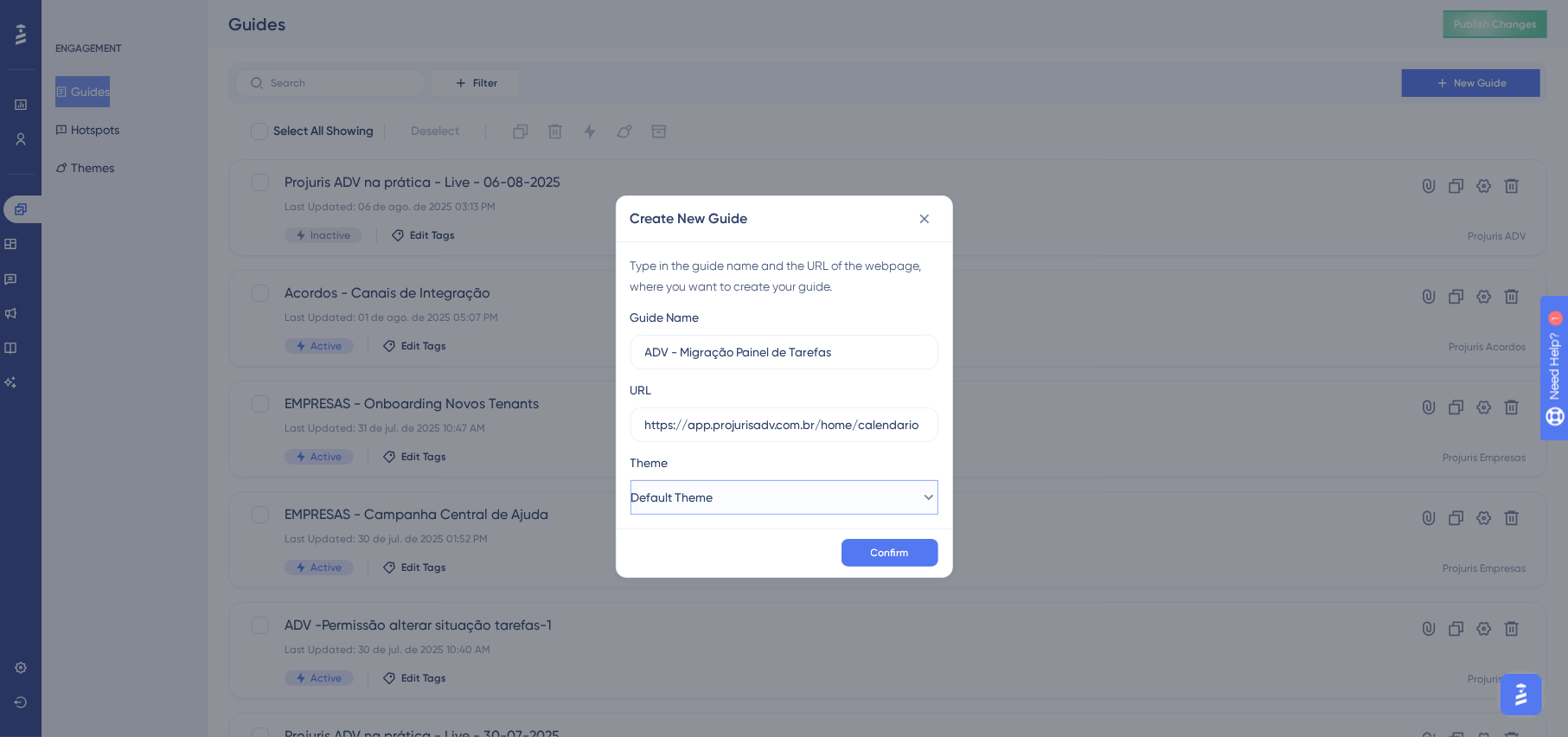 click on "Default Theme" at bounding box center [784, 497] 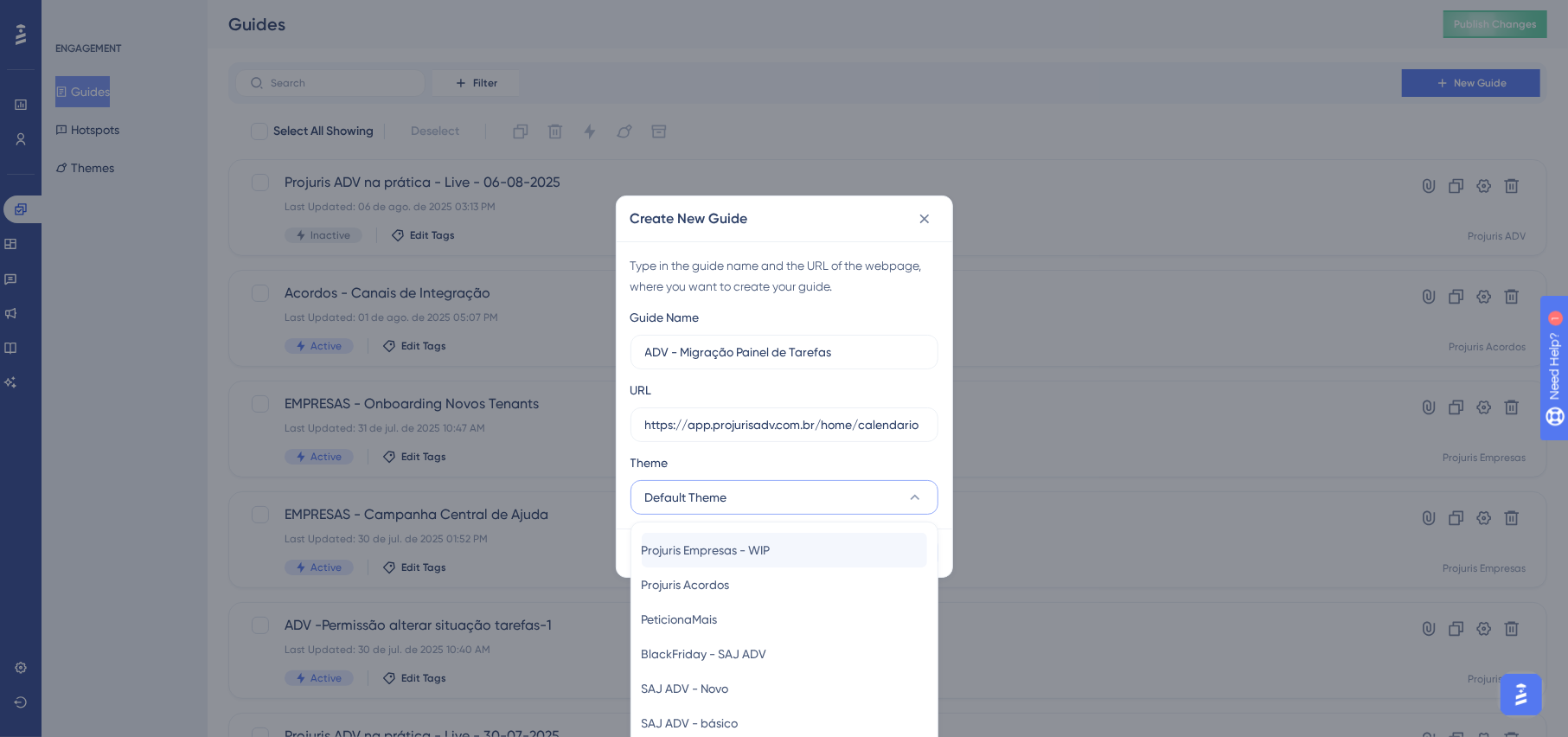 scroll, scrollTop: 131, scrollLeft: 0, axis: vertical 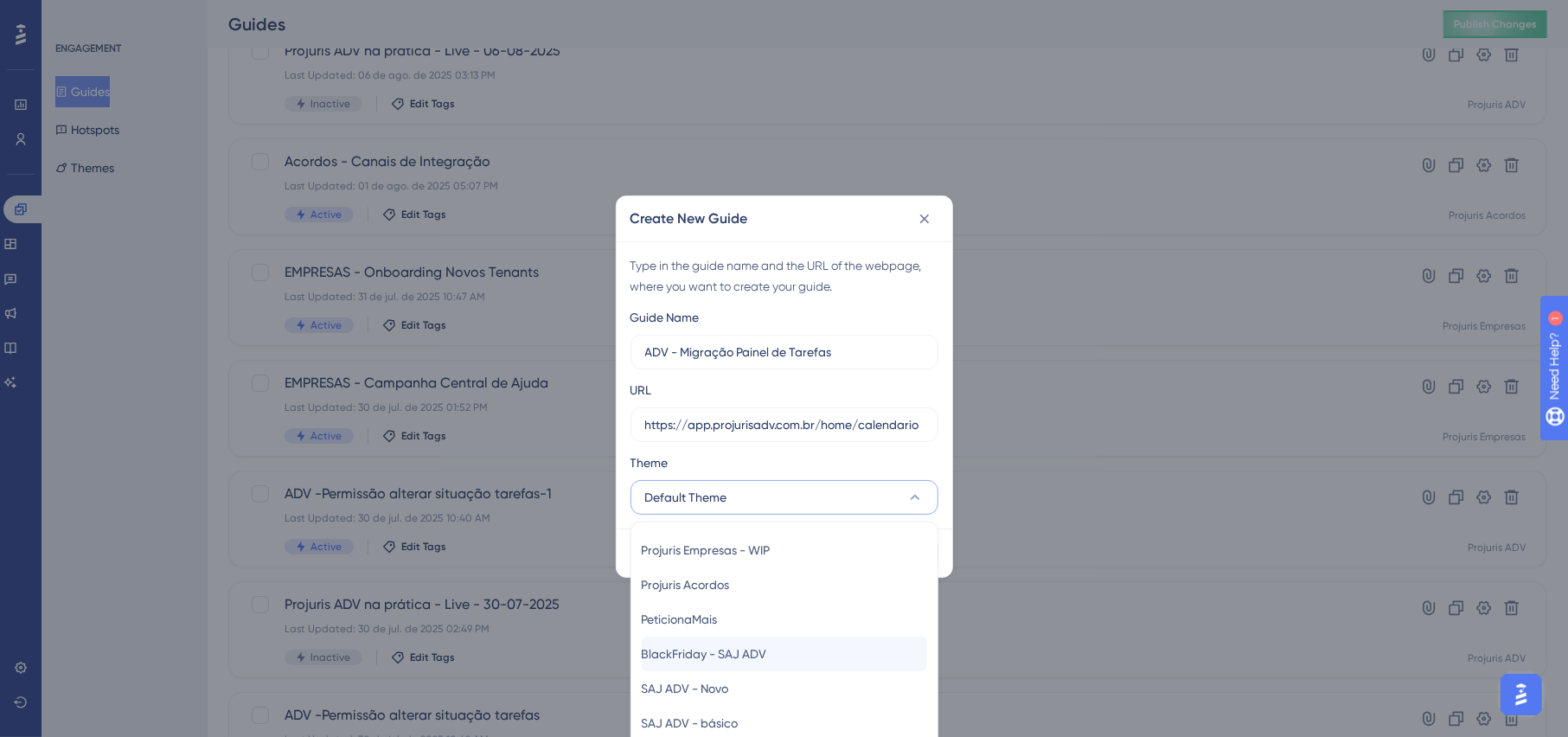 type 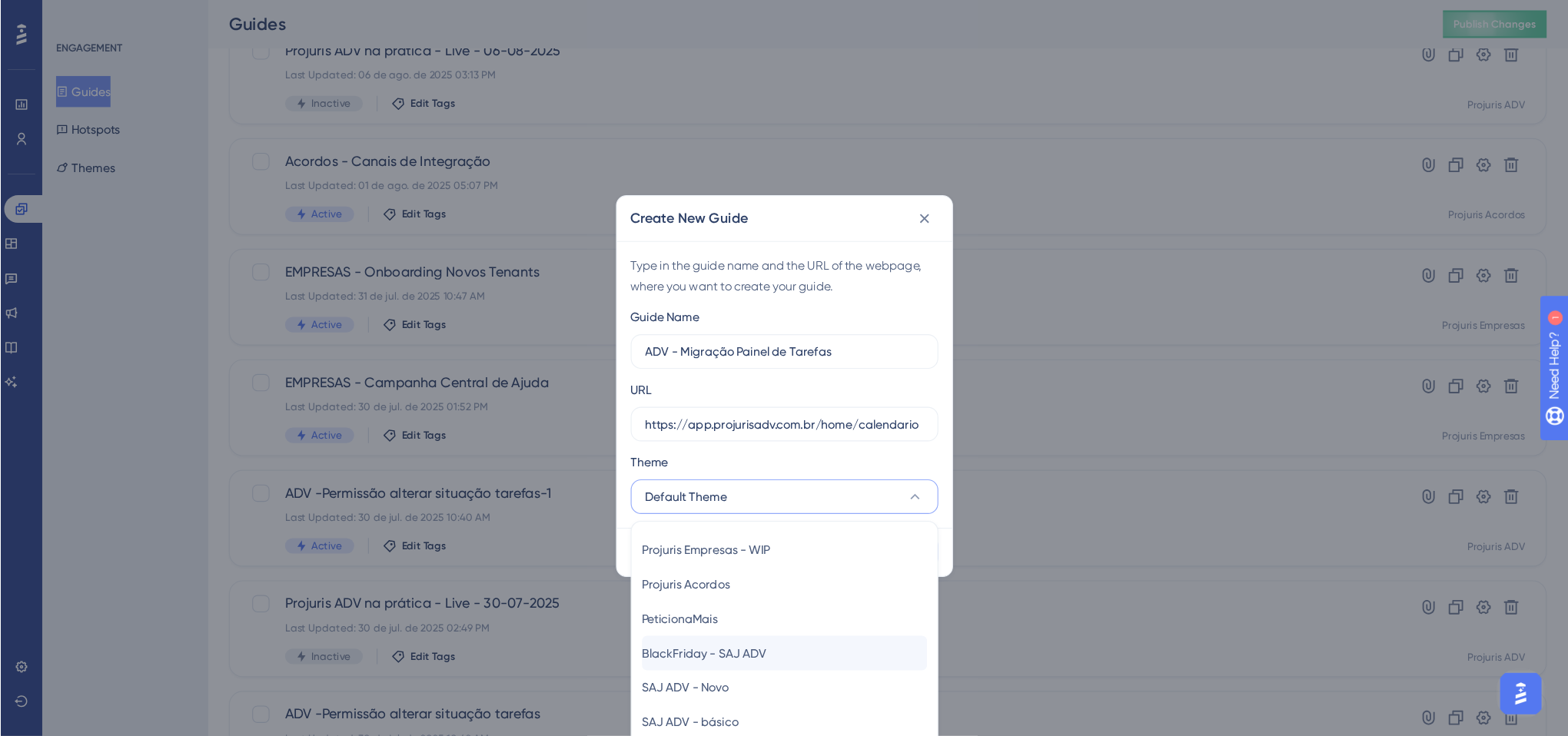 scroll, scrollTop: 192, scrollLeft: 0, axis: vertical 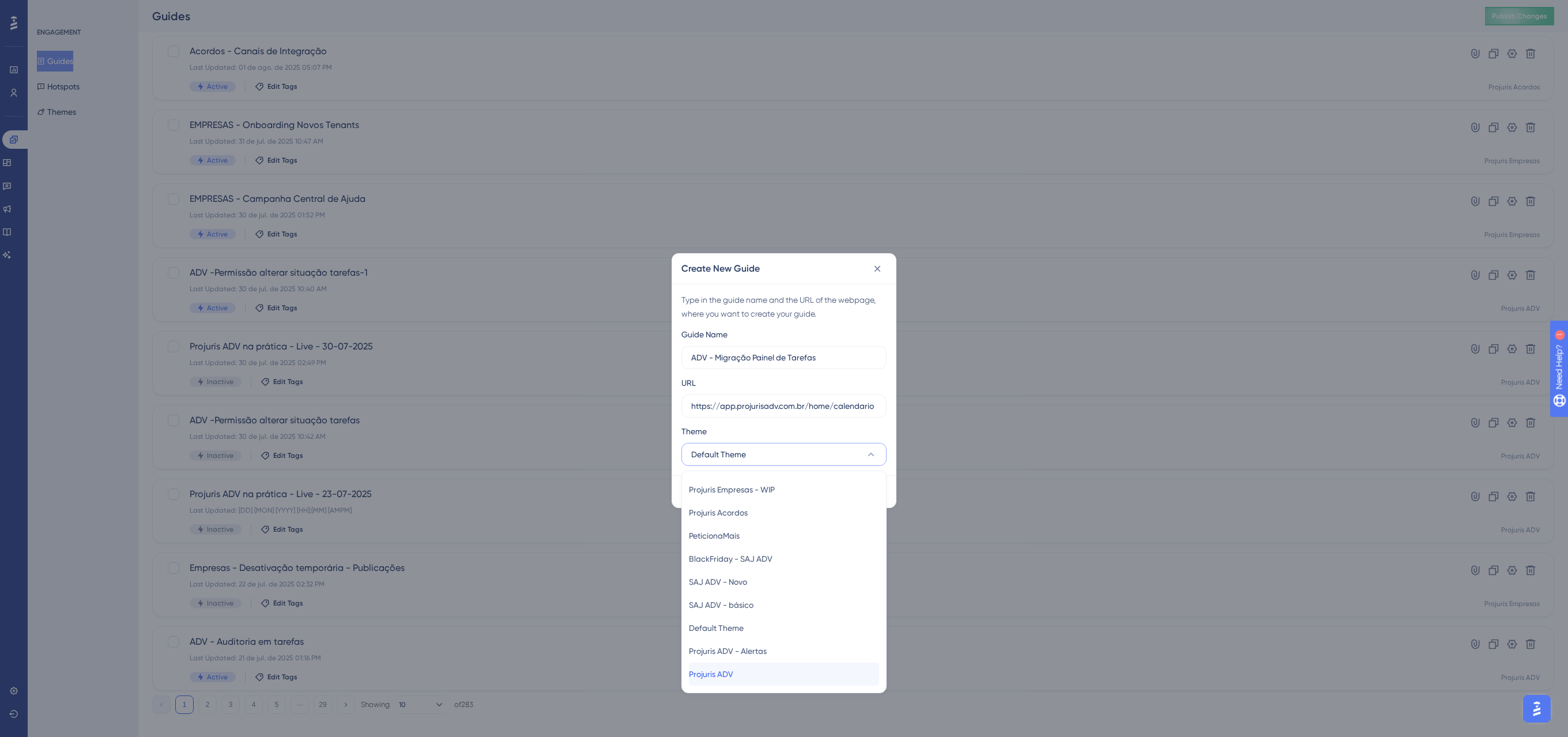 click on "Projuris ADV Projuris ADV" at bounding box center [784, 674] 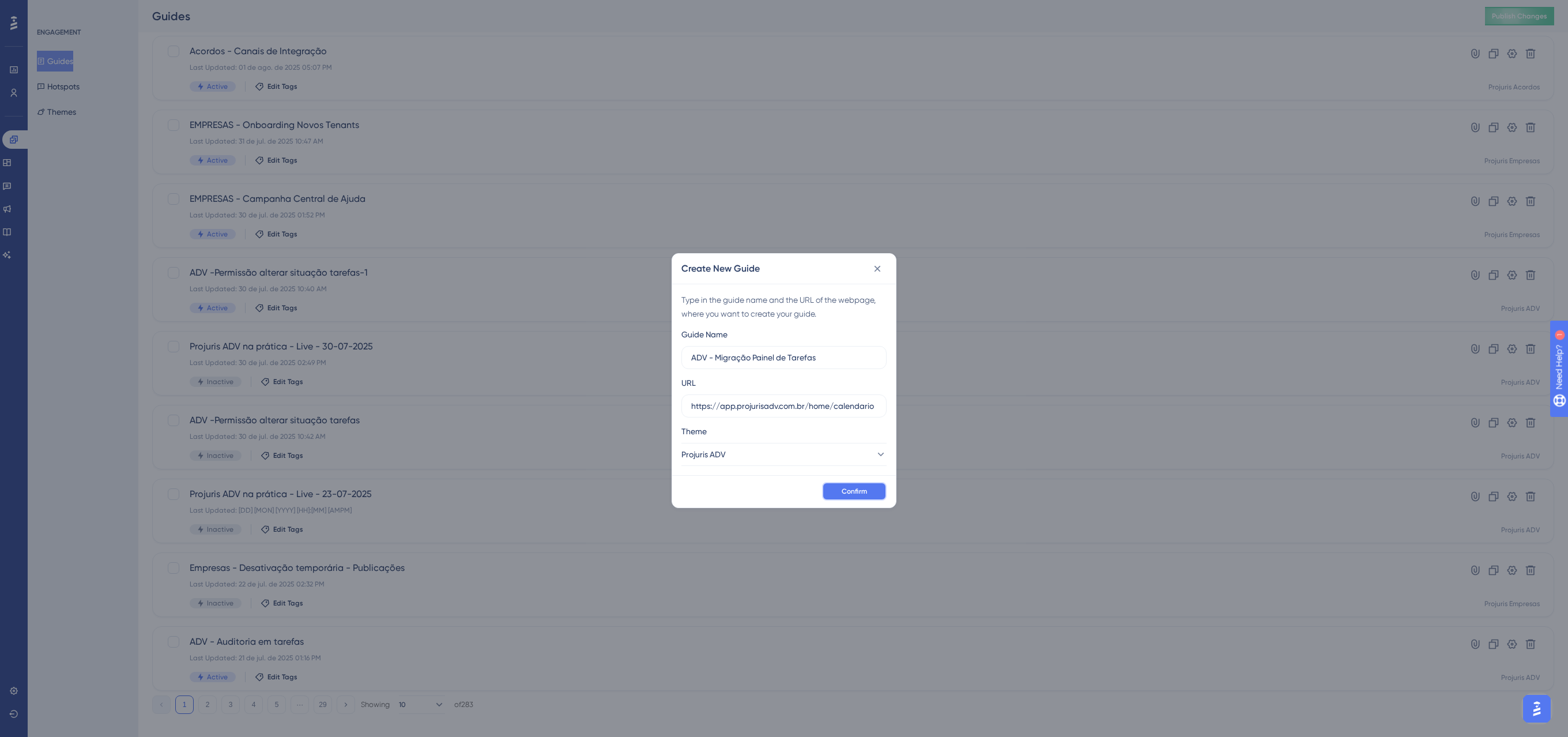 click on "Confirm" at bounding box center [854, 491] 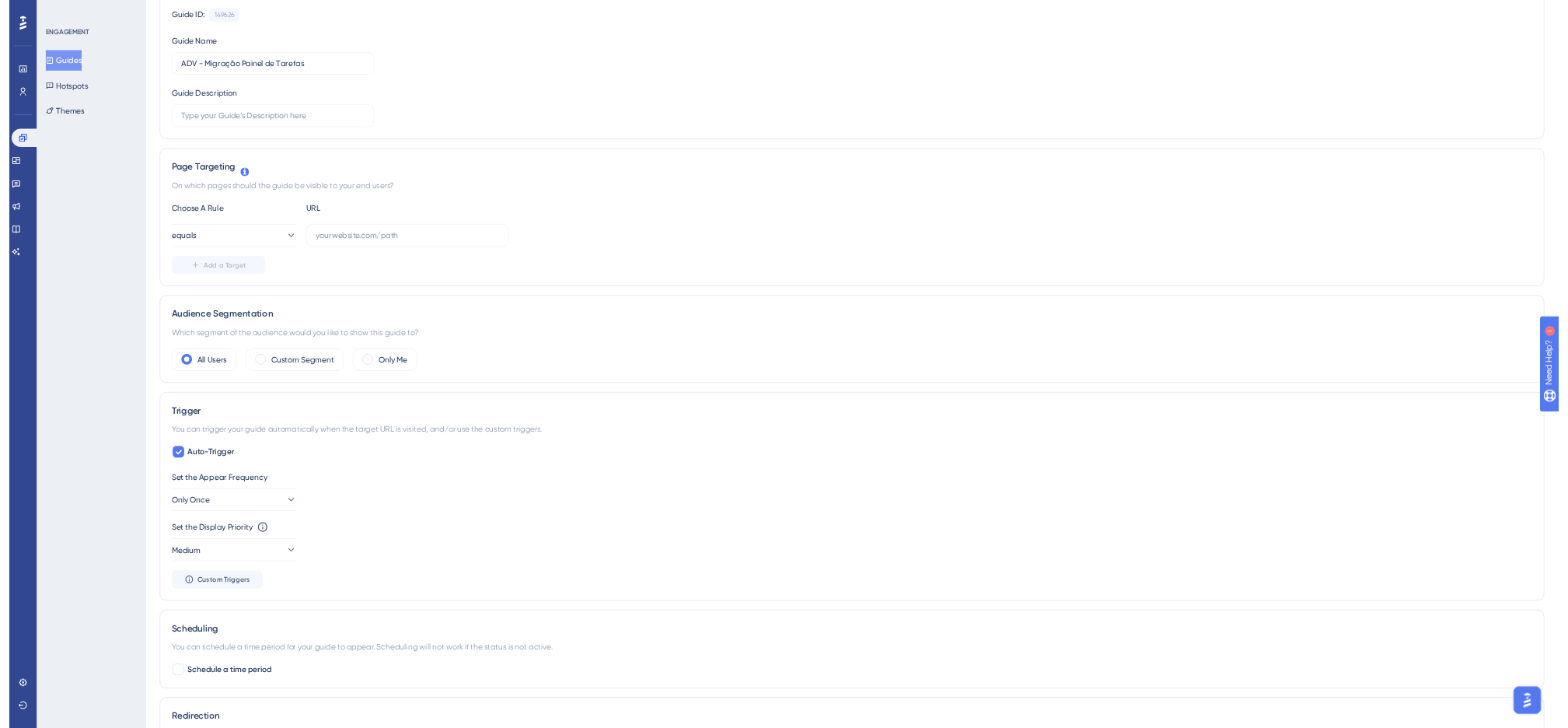scroll, scrollTop: 0, scrollLeft: 0, axis: both 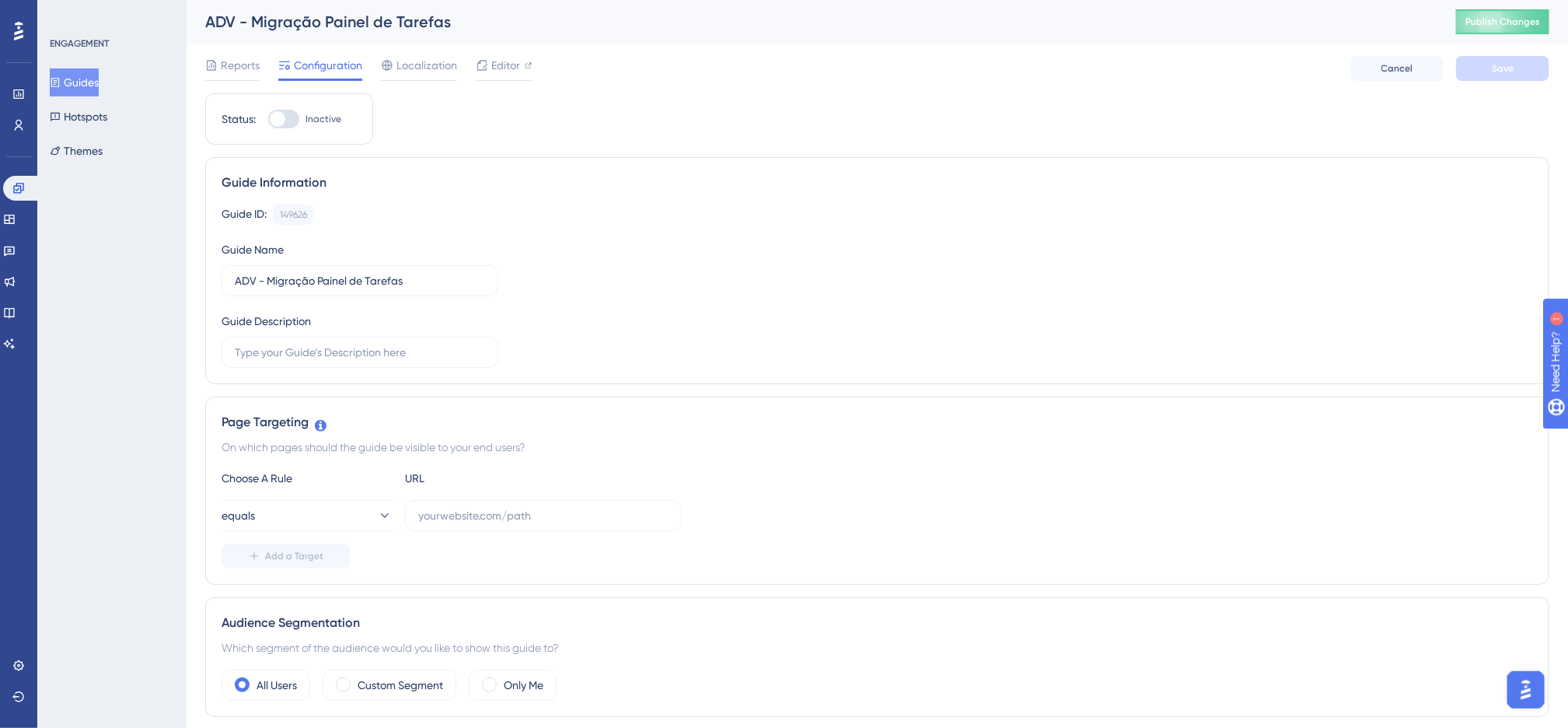 click on "ADV - Migração Painel de Tarefas" at bounding box center [811, 22] 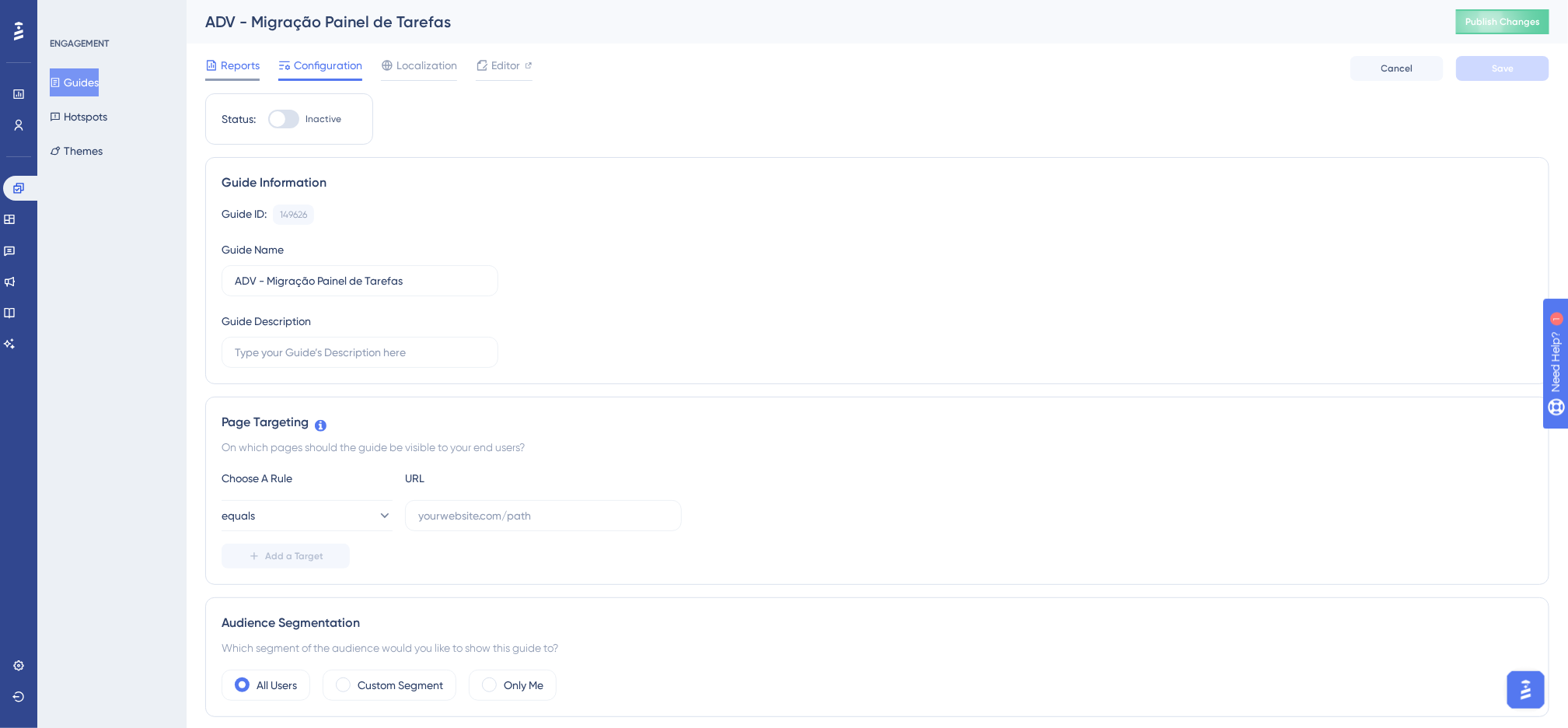 click on "Reports" at bounding box center [240, 65] 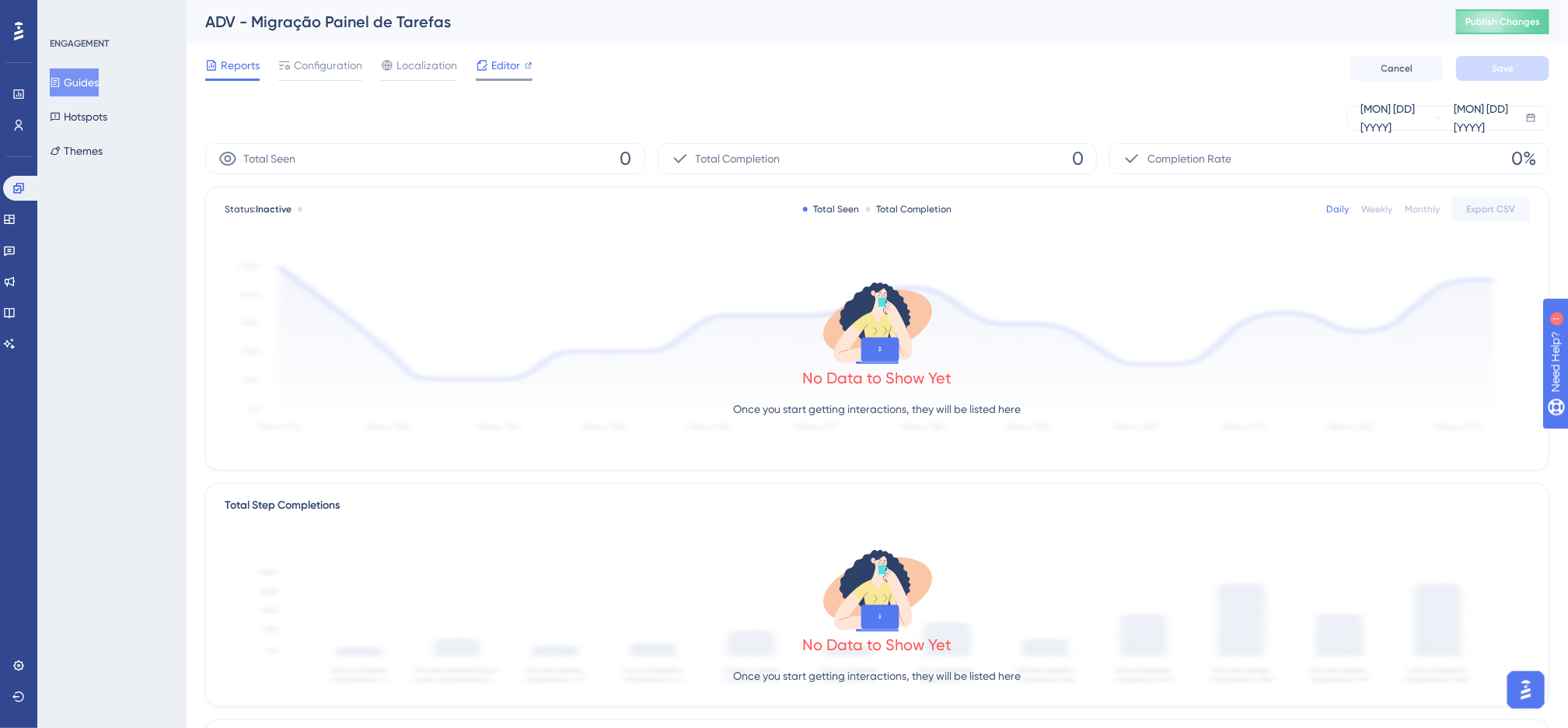 click on "Editor" at bounding box center (504, 68) 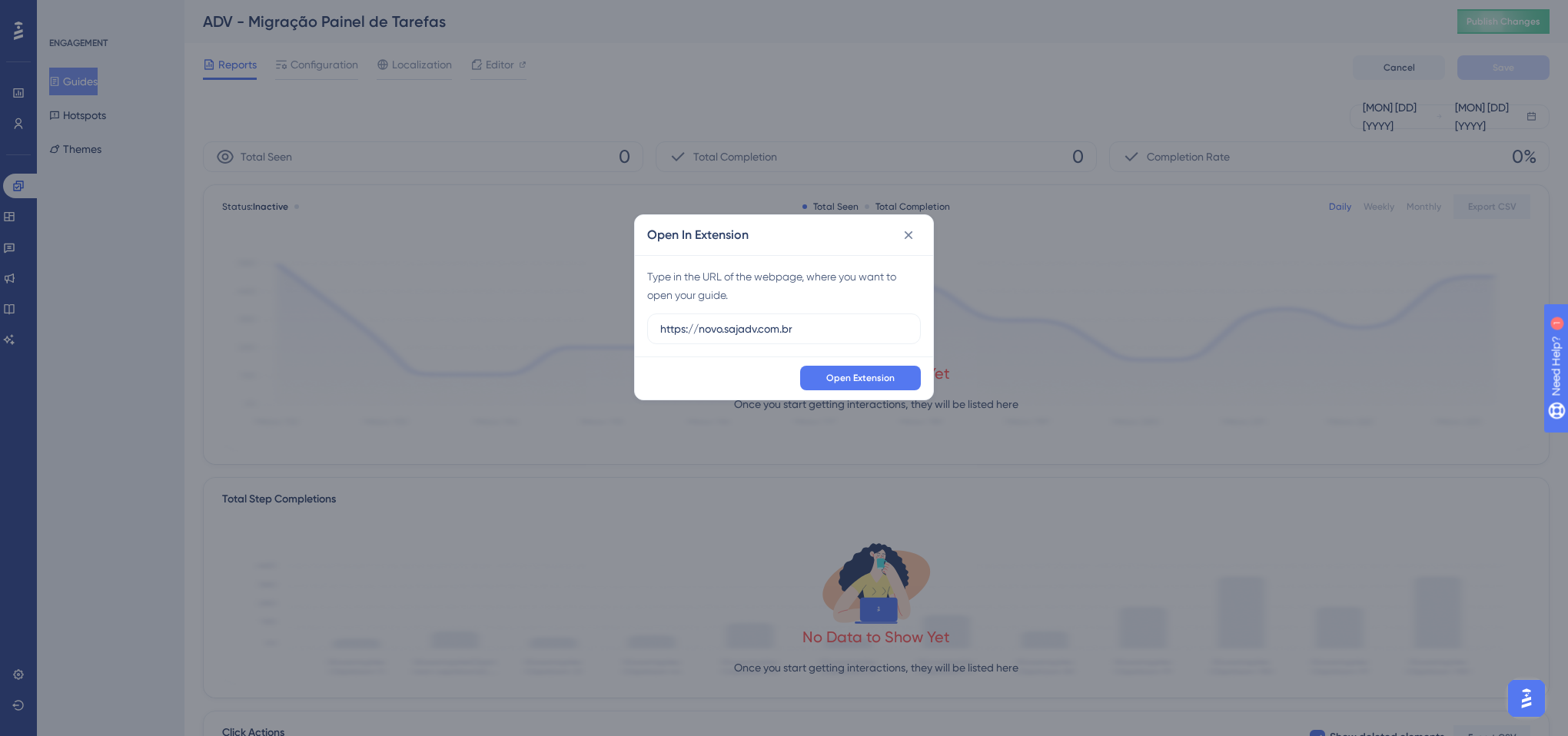 drag, startPoint x: 823, startPoint y: 318, endPoint x: 656, endPoint y: 312, distance: 167.10775 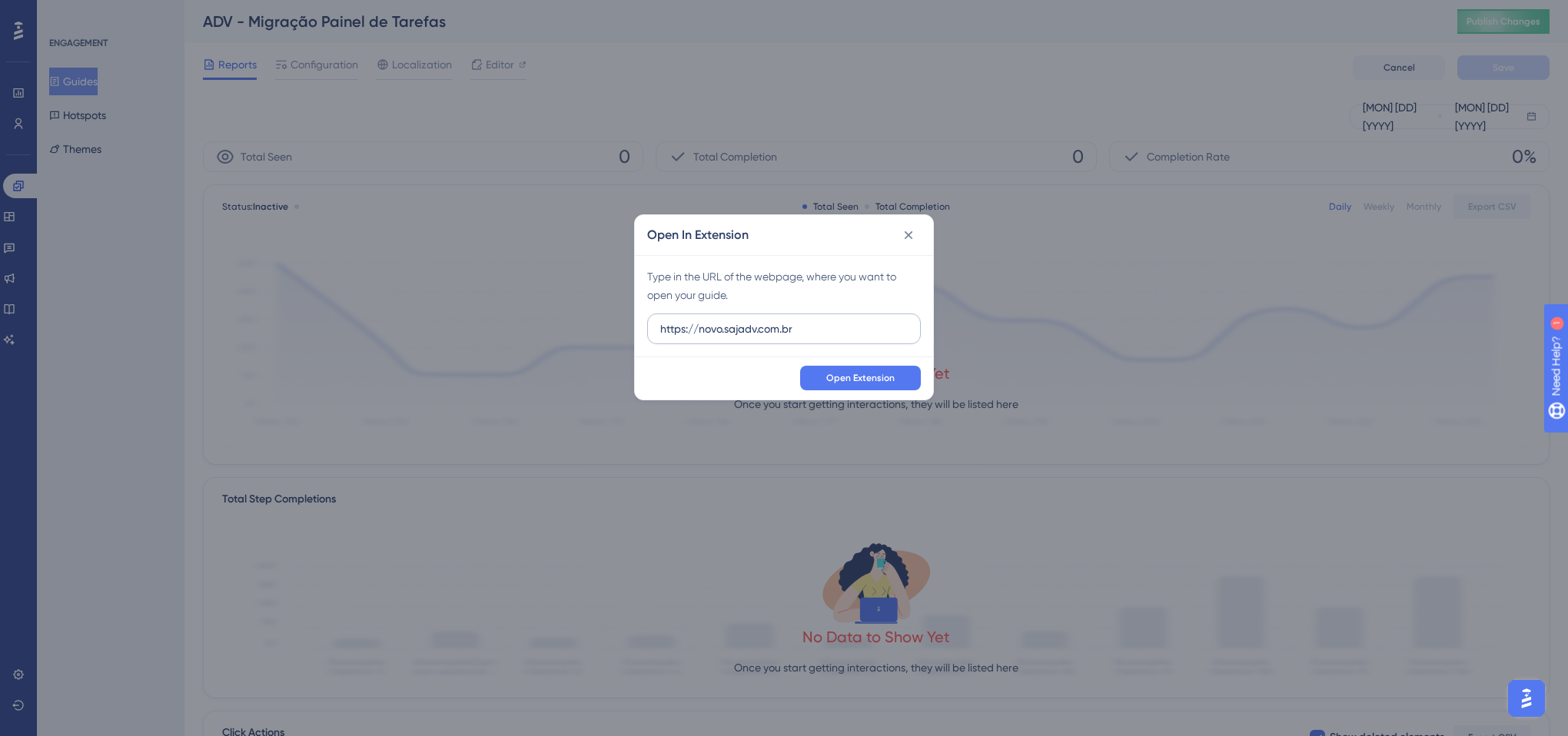 click on "https://novo.sajadv.com.br" at bounding box center (784, 329) 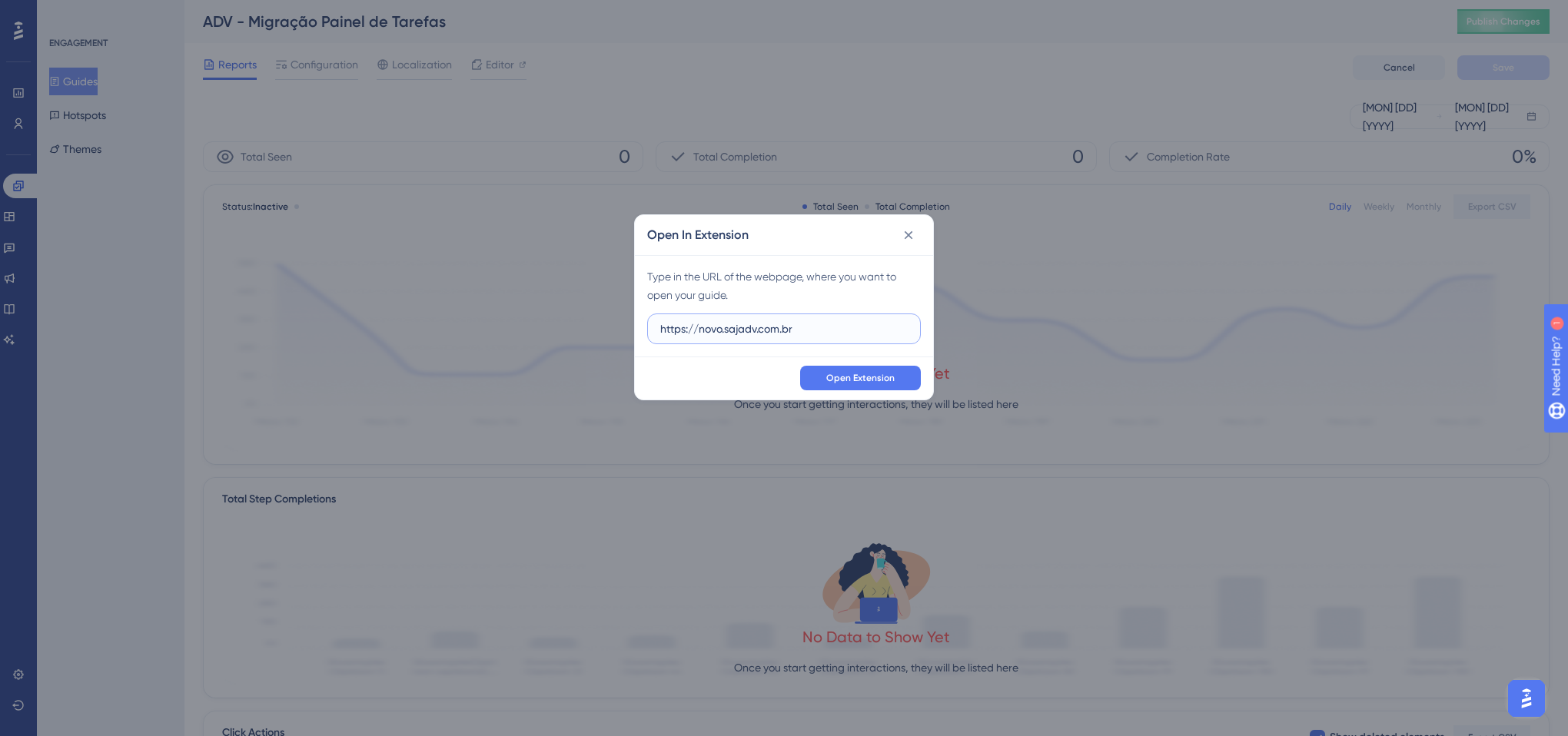 drag, startPoint x: 845, startPoint y: 327, endPoint x: 547, endPoint y: 330, distance: 298.0151 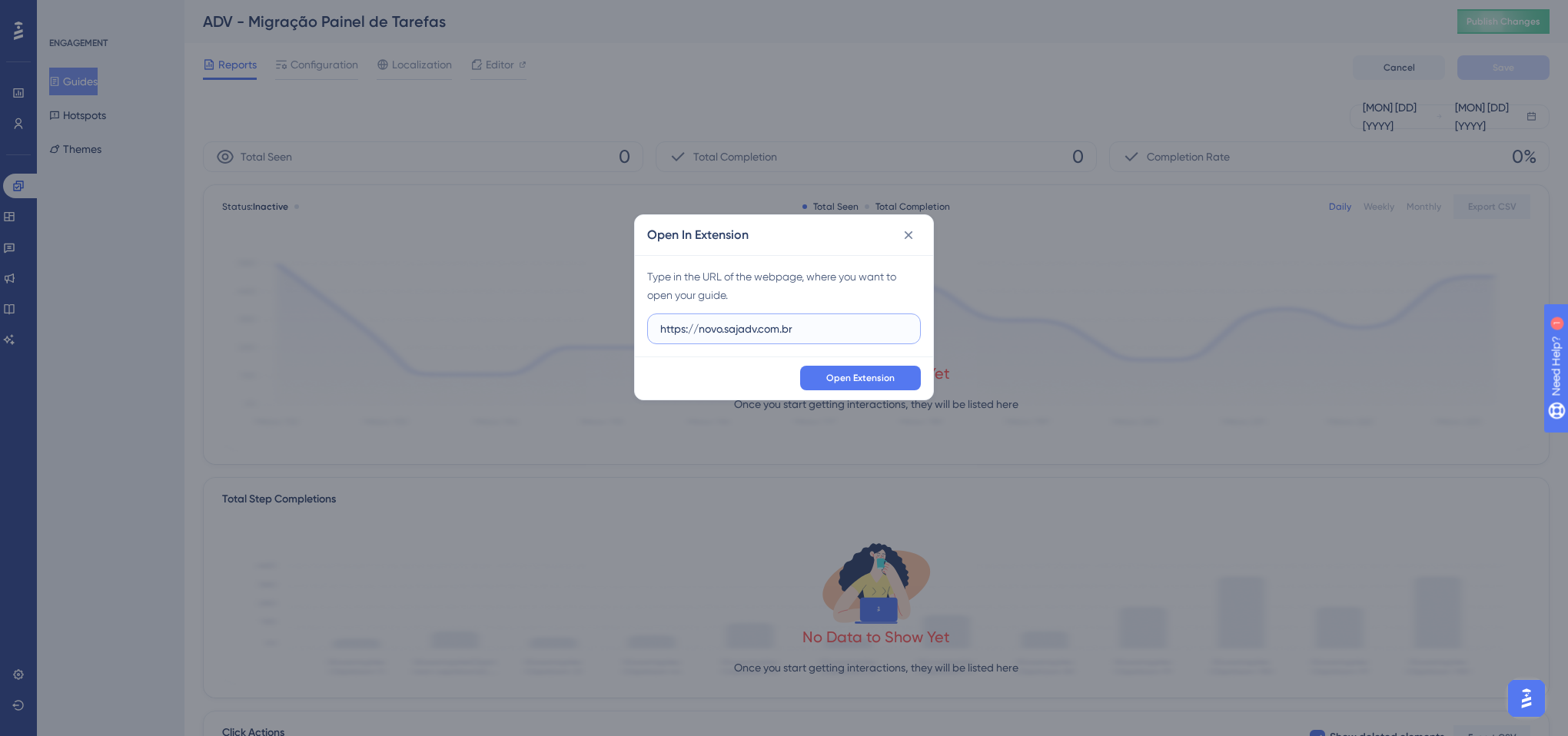 click on "Open In Extension Type in the URL of the webpage, where you want to open your guide. https://novo.sajadv.com.br Open Extension" at bounding box center (784, 368) 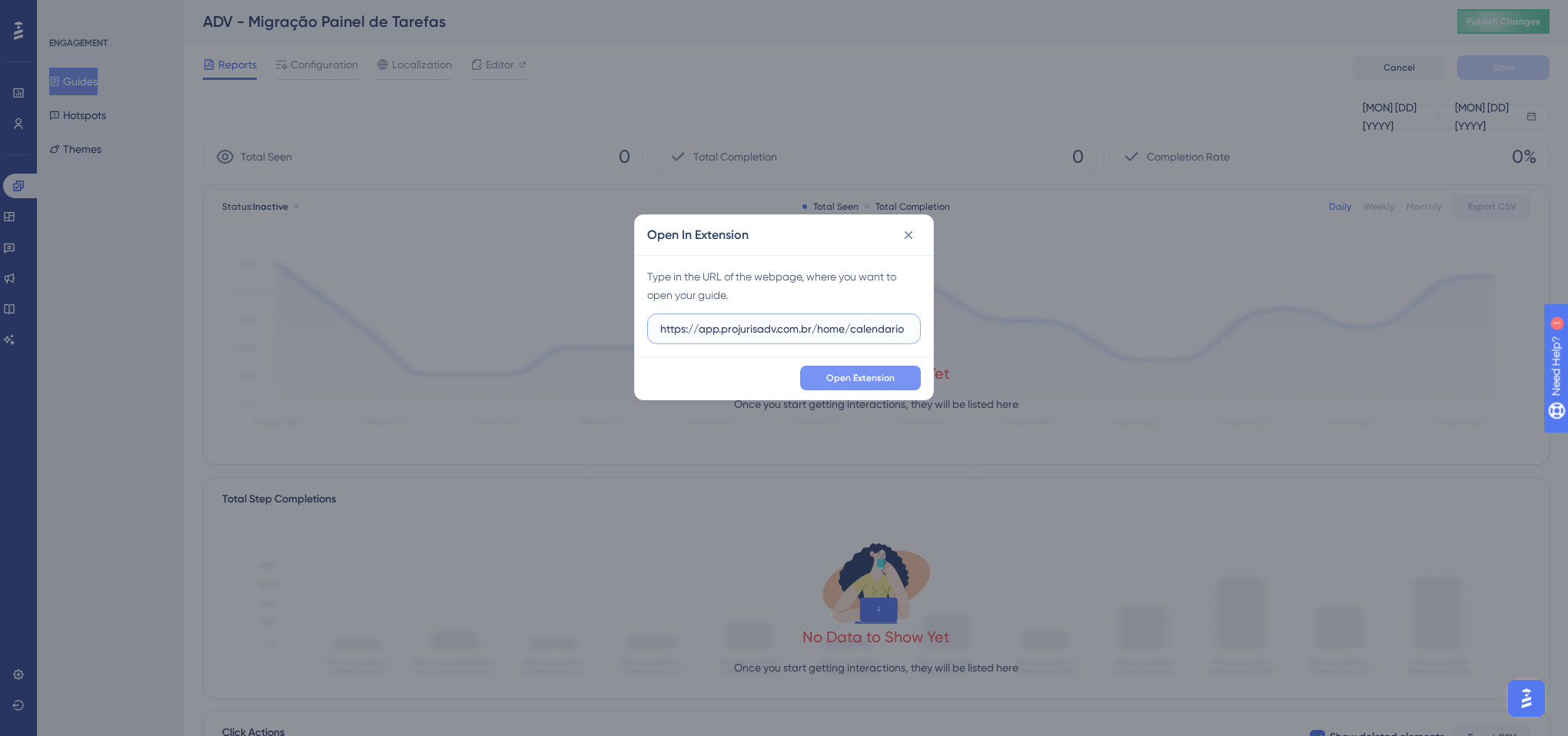 type on "https://app.projurisadv.com.br/home/calendario" 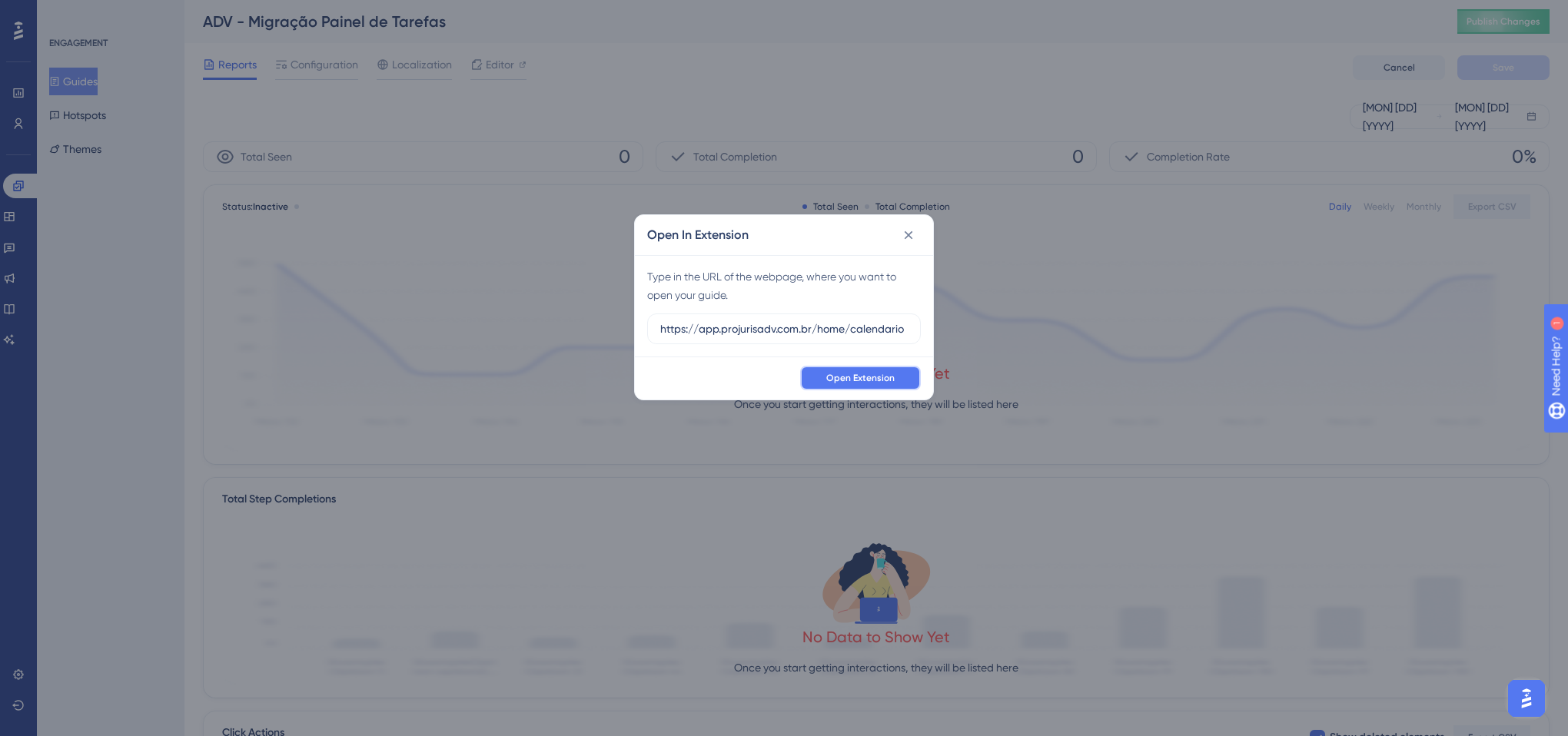 click on "Open Extension" at bounding box center [860, 378] 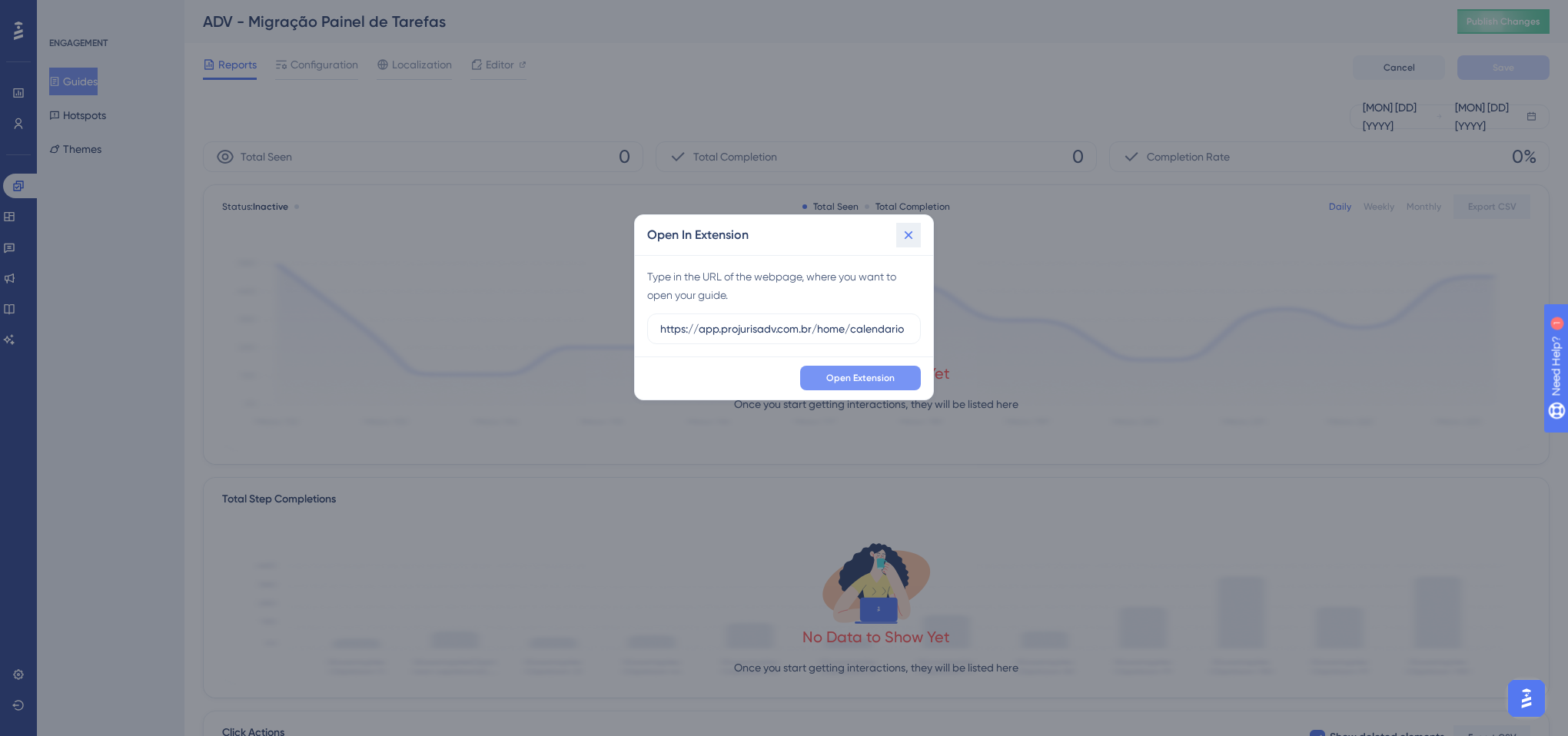 click 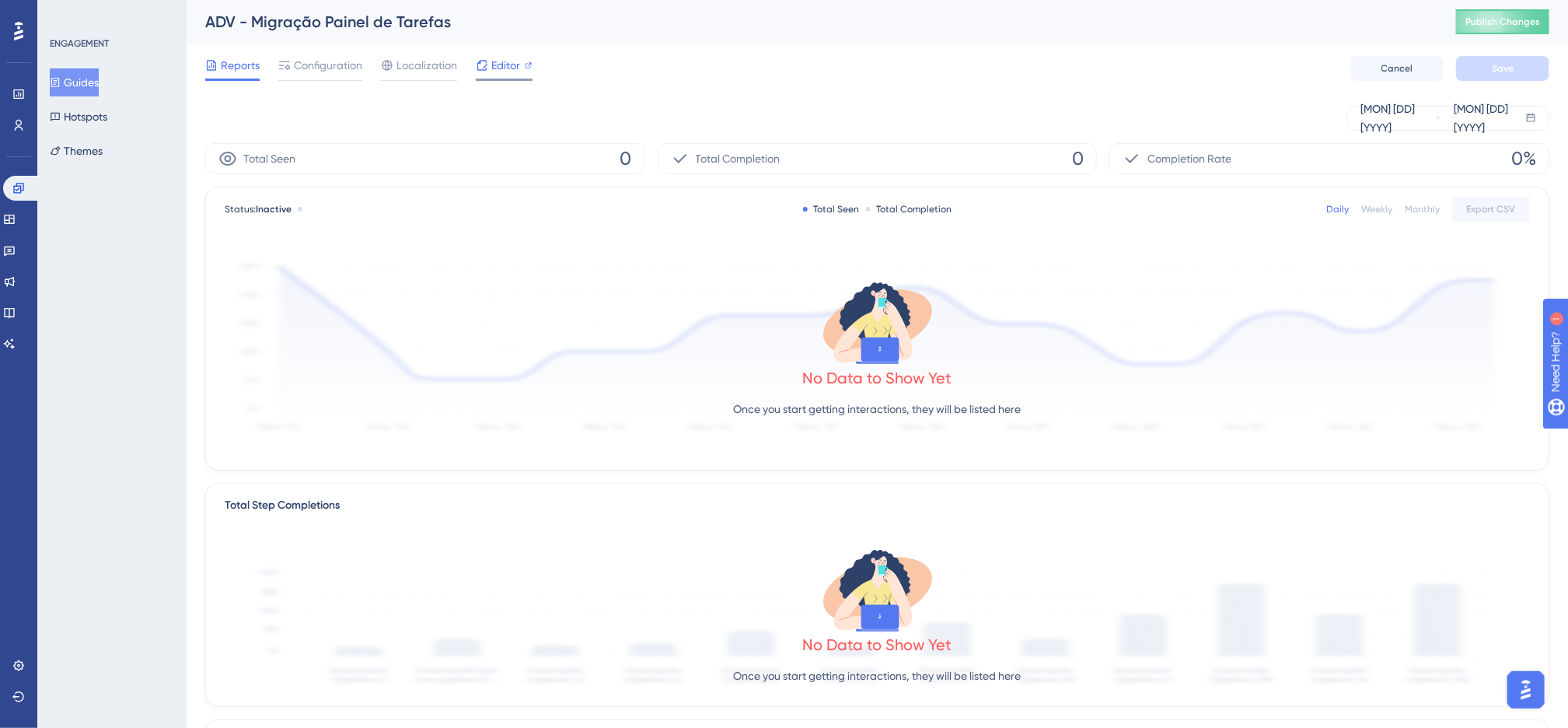 click on "Editor" at bounding box center (505, 65) 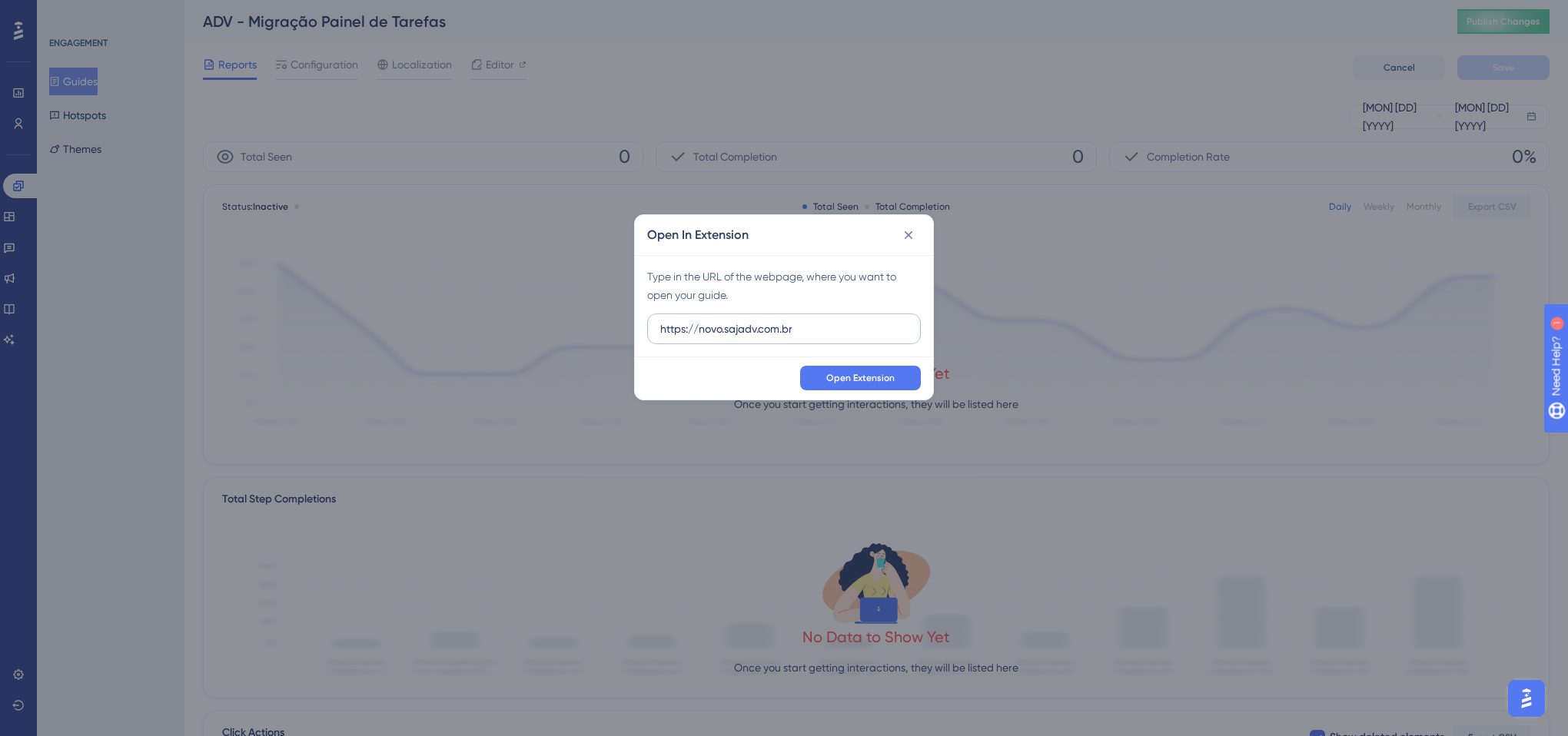 click on "https://novo.sajadv.com.br" at bounding box center [784, 329] 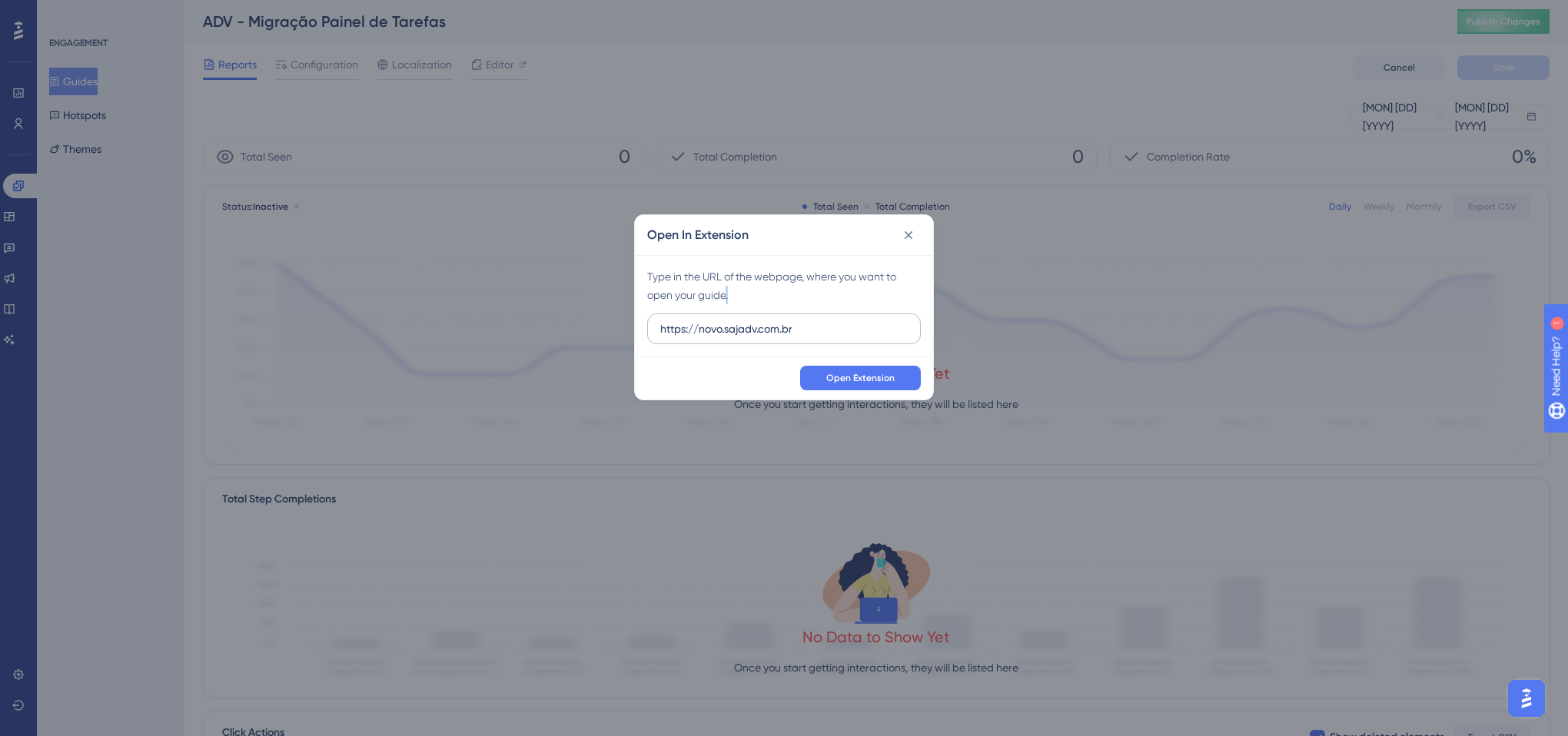 click on "https://novo.sajadv.com.br" at bounding box center (784, 329) 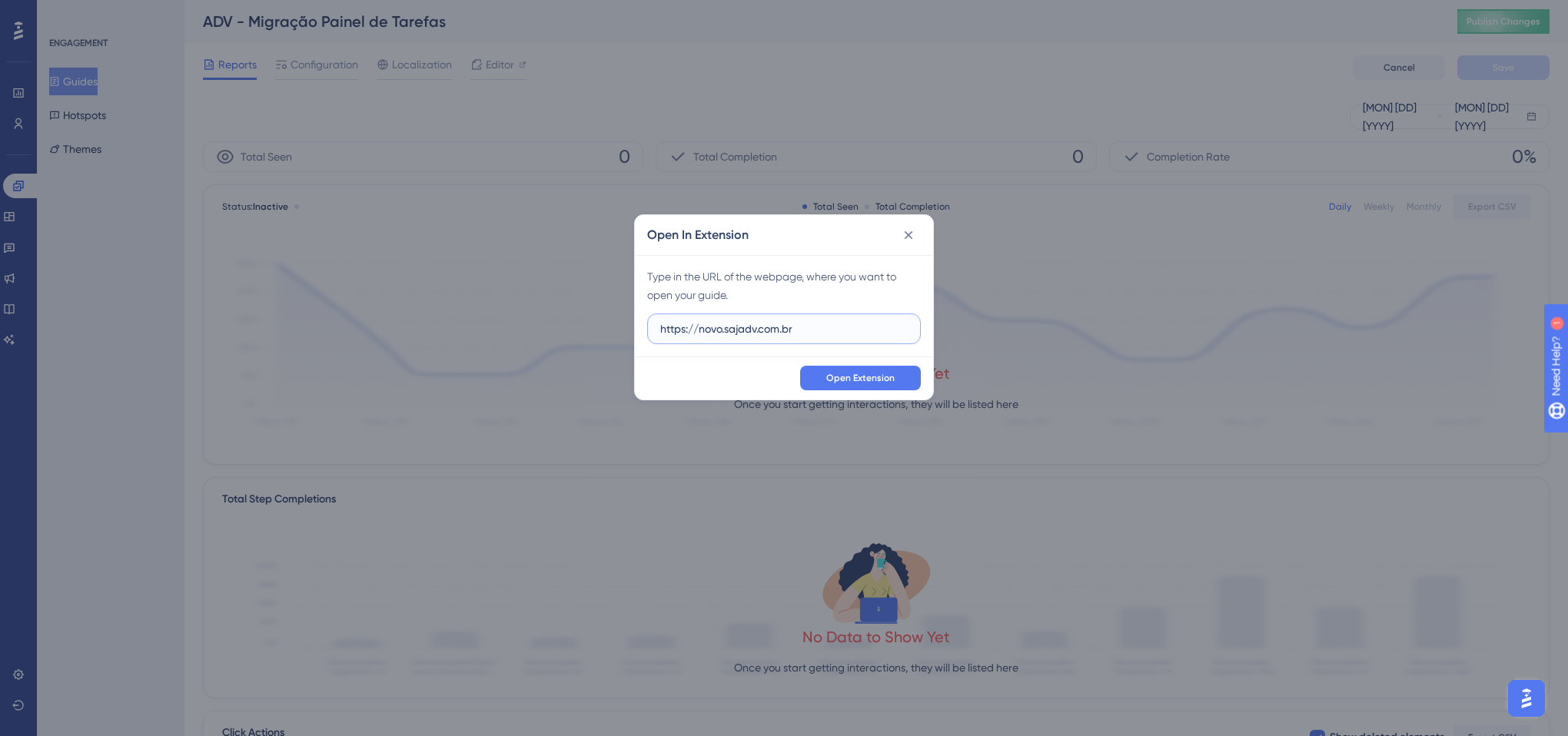 click on "https://novo.sajadv.com.br" at bounding box center [784, 329] 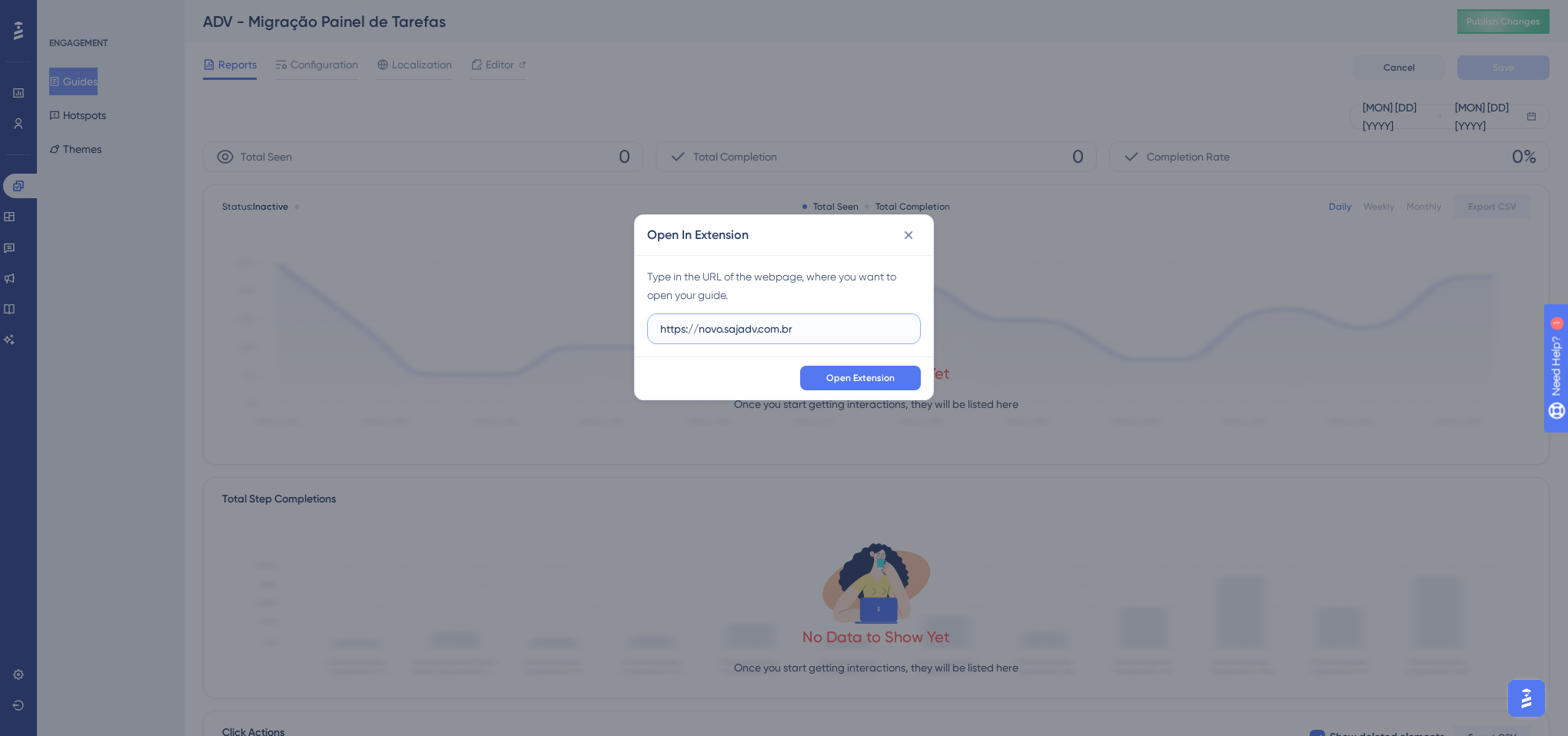 paste on "app.projurisadv.com.br/home/calendario" 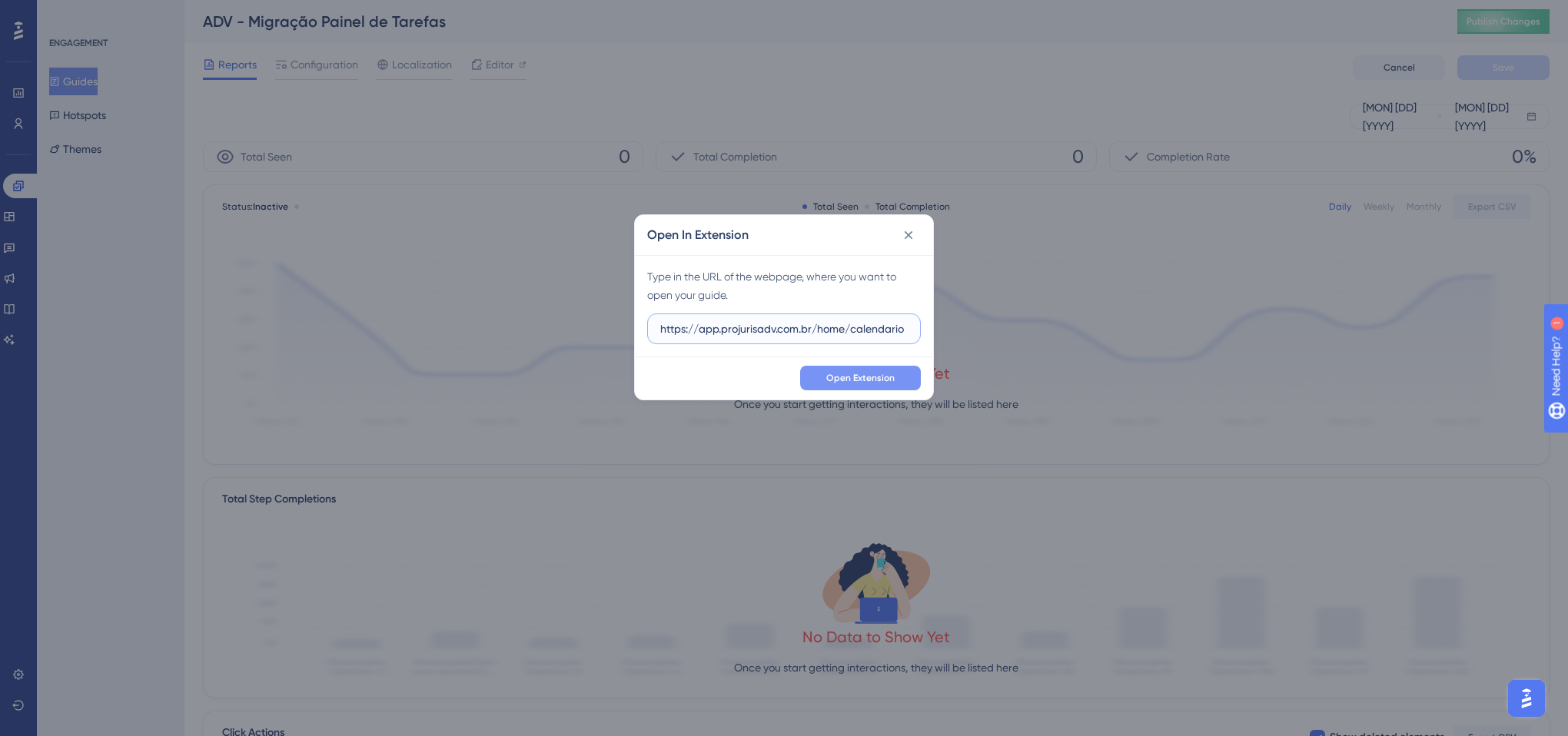 type on "https://app.projurisadv.com.br/home/calendario" 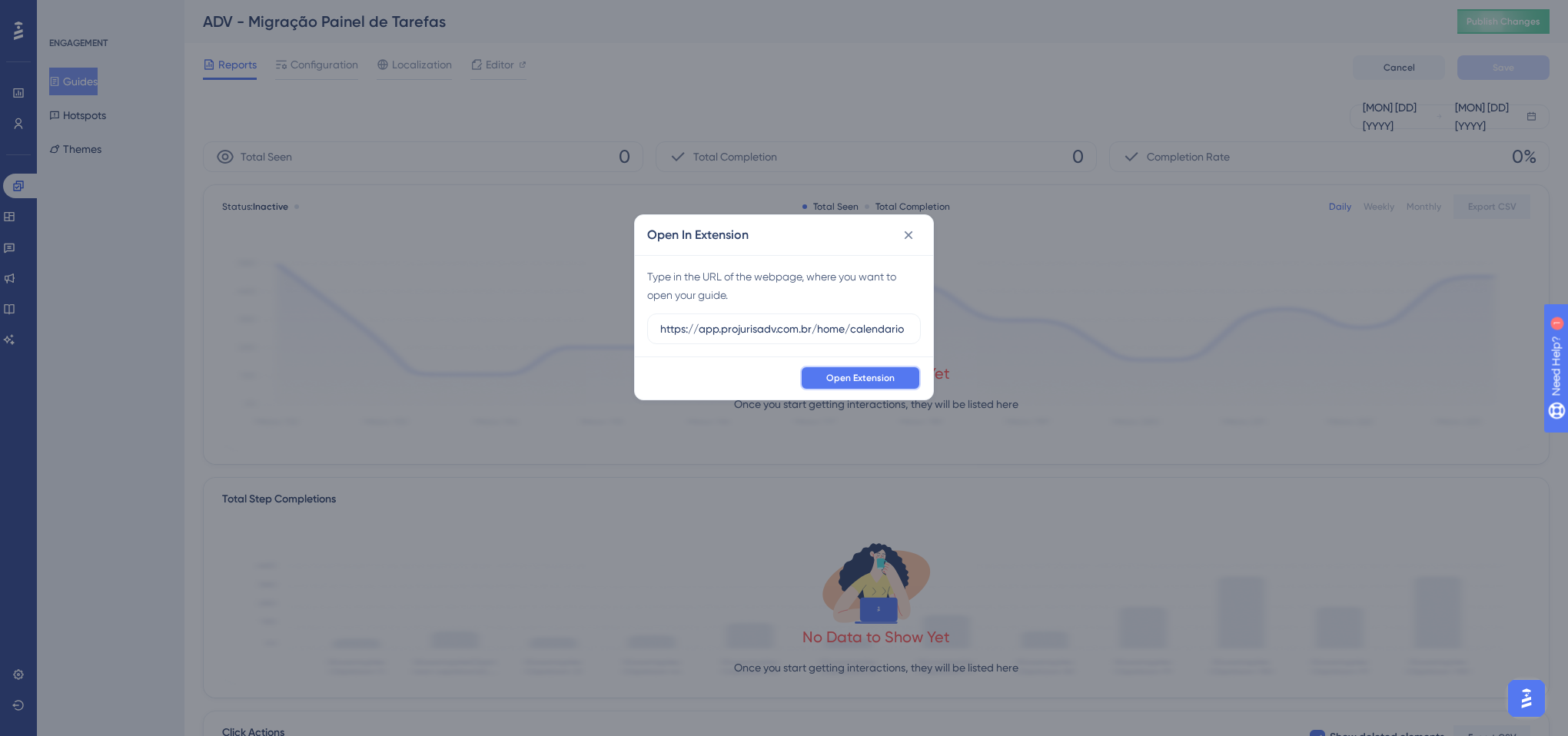 click on "Open Extension" at bounding box center (860, 378) 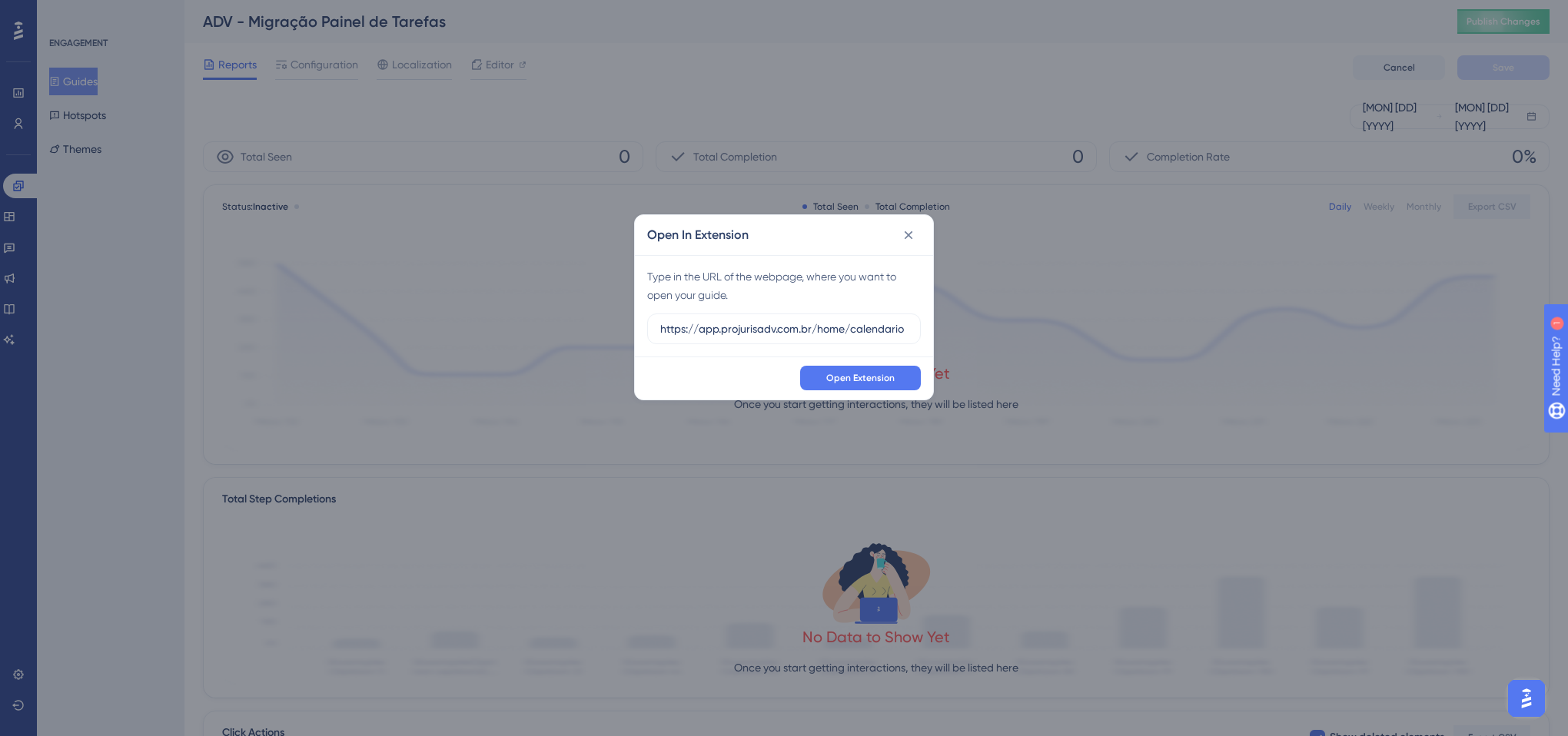 click 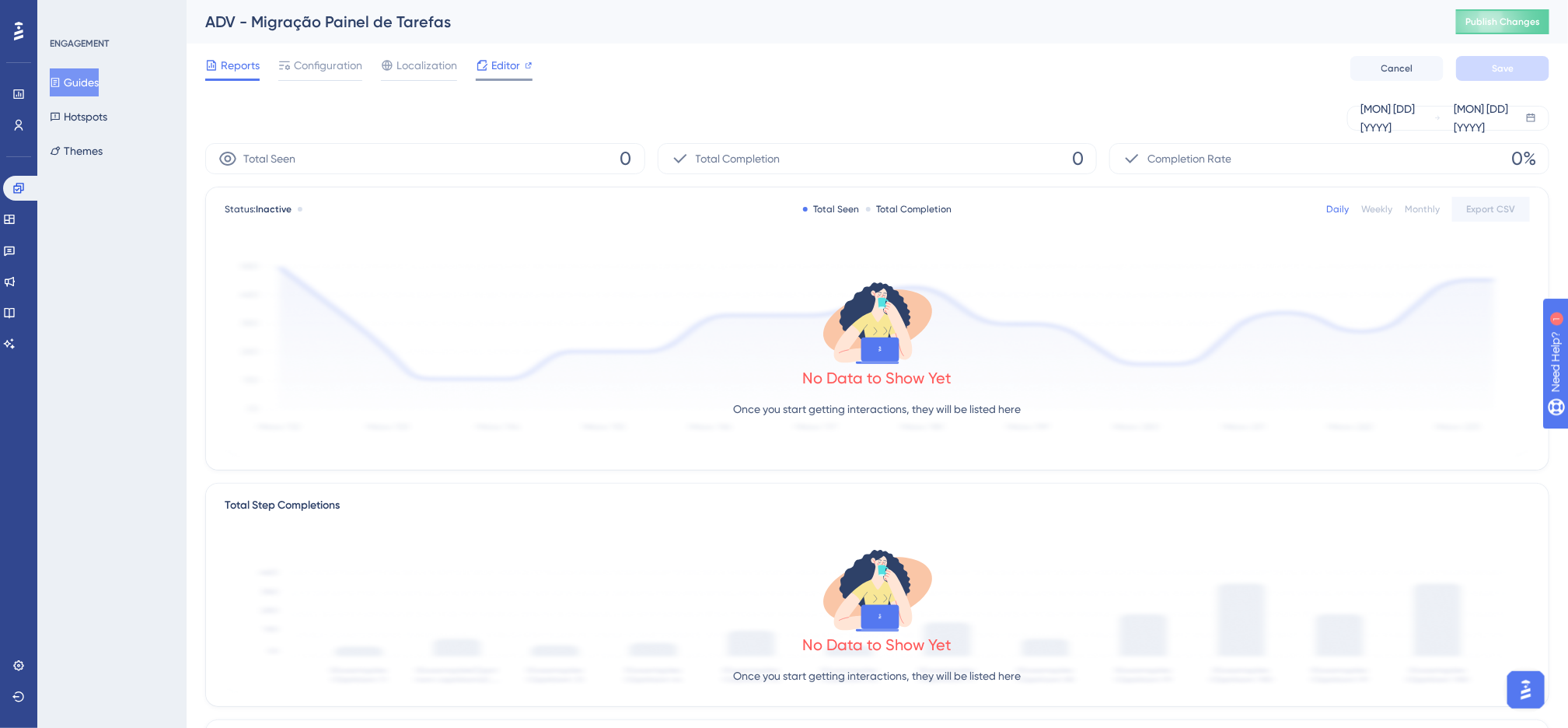 click on "Editor" at bounding box center [505, 65] 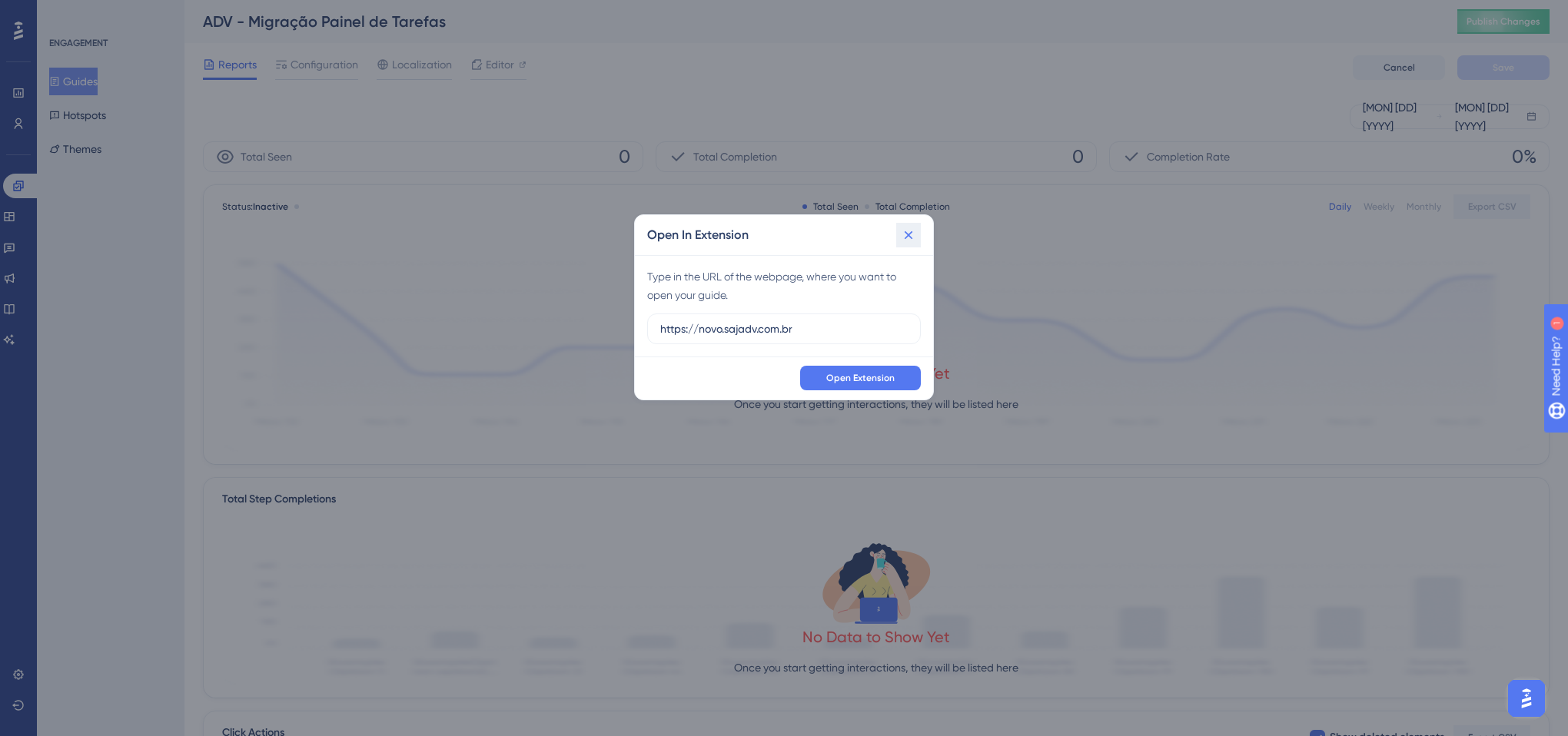click 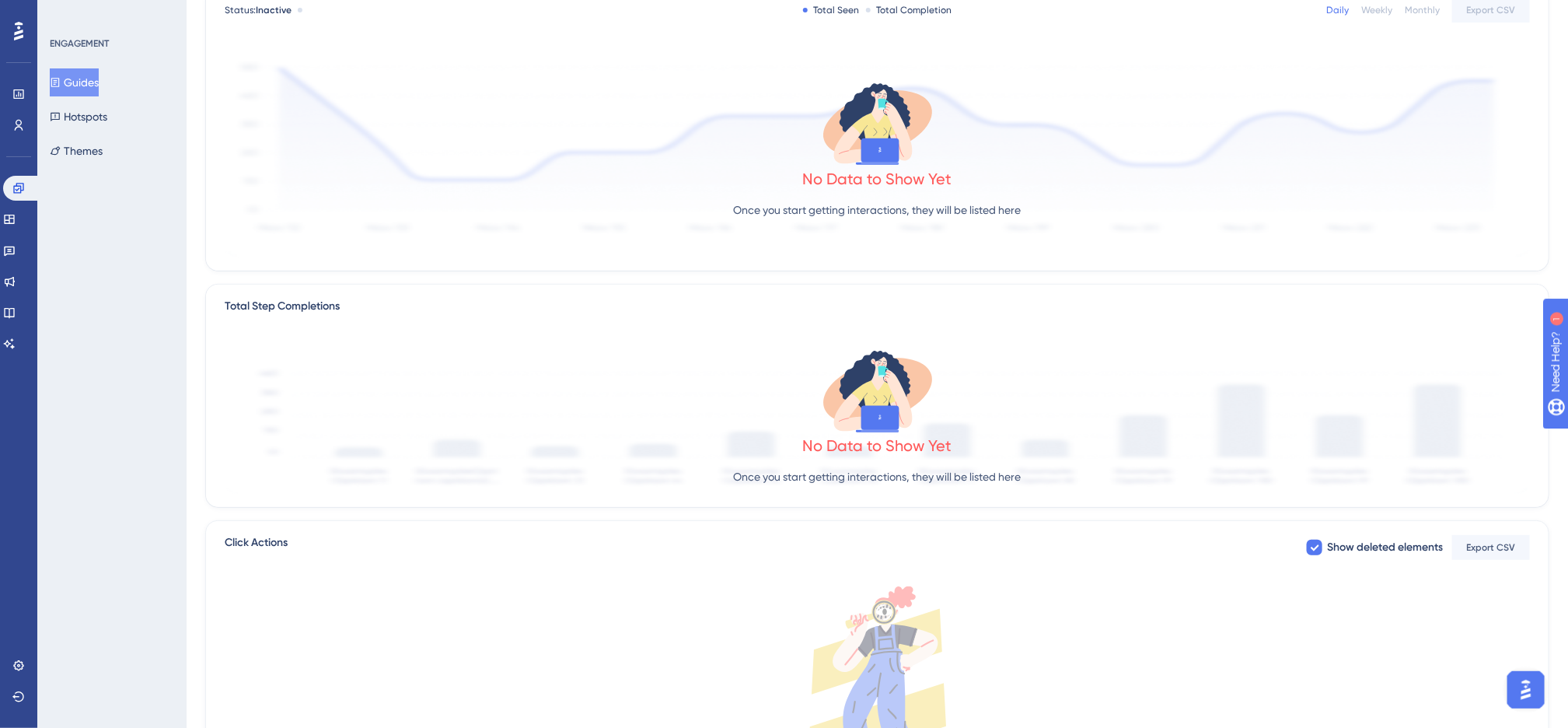 scroll, scrollTop: 0, scrollLeft: 0, axis: both 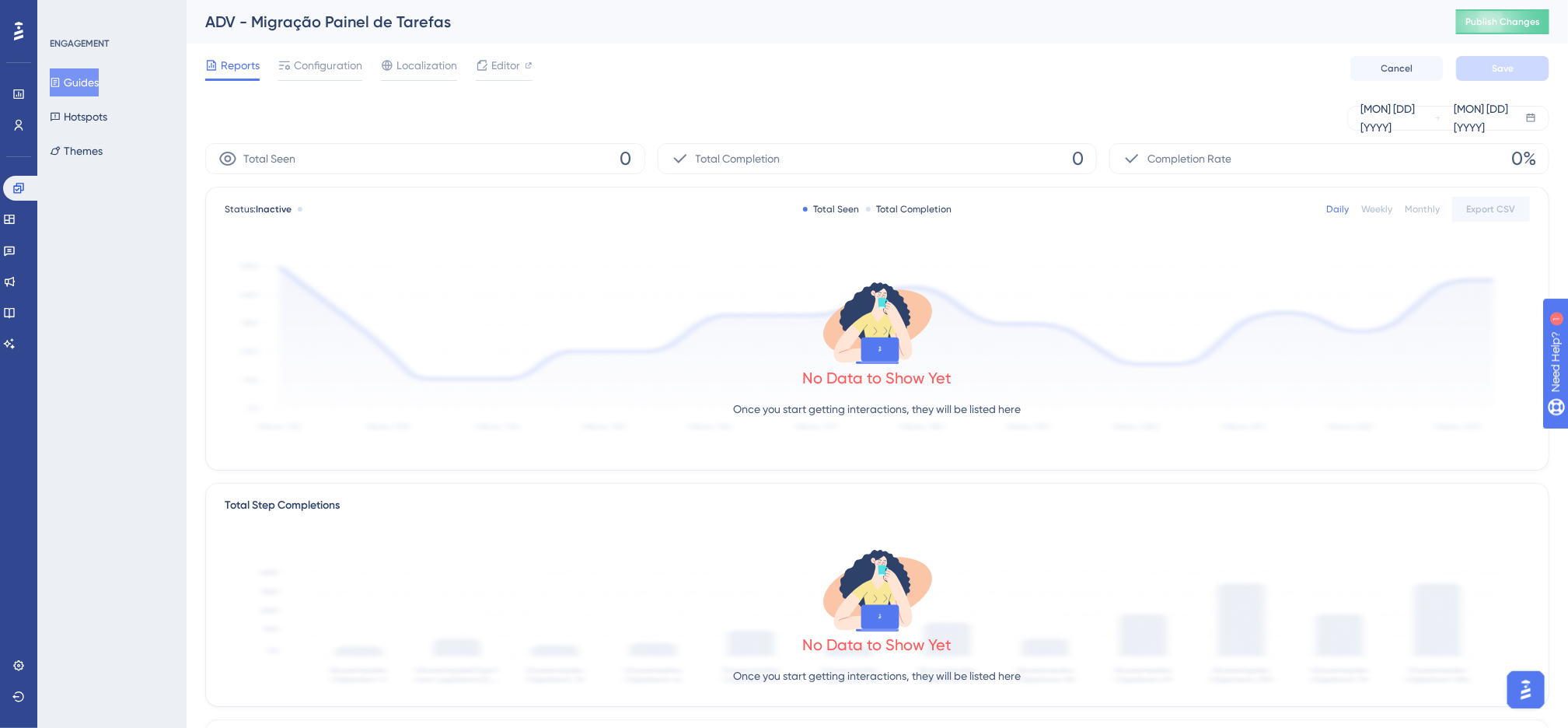 click on "Reports Configuration Localization Editor Cancel Save" at bounding box center (877, 68) 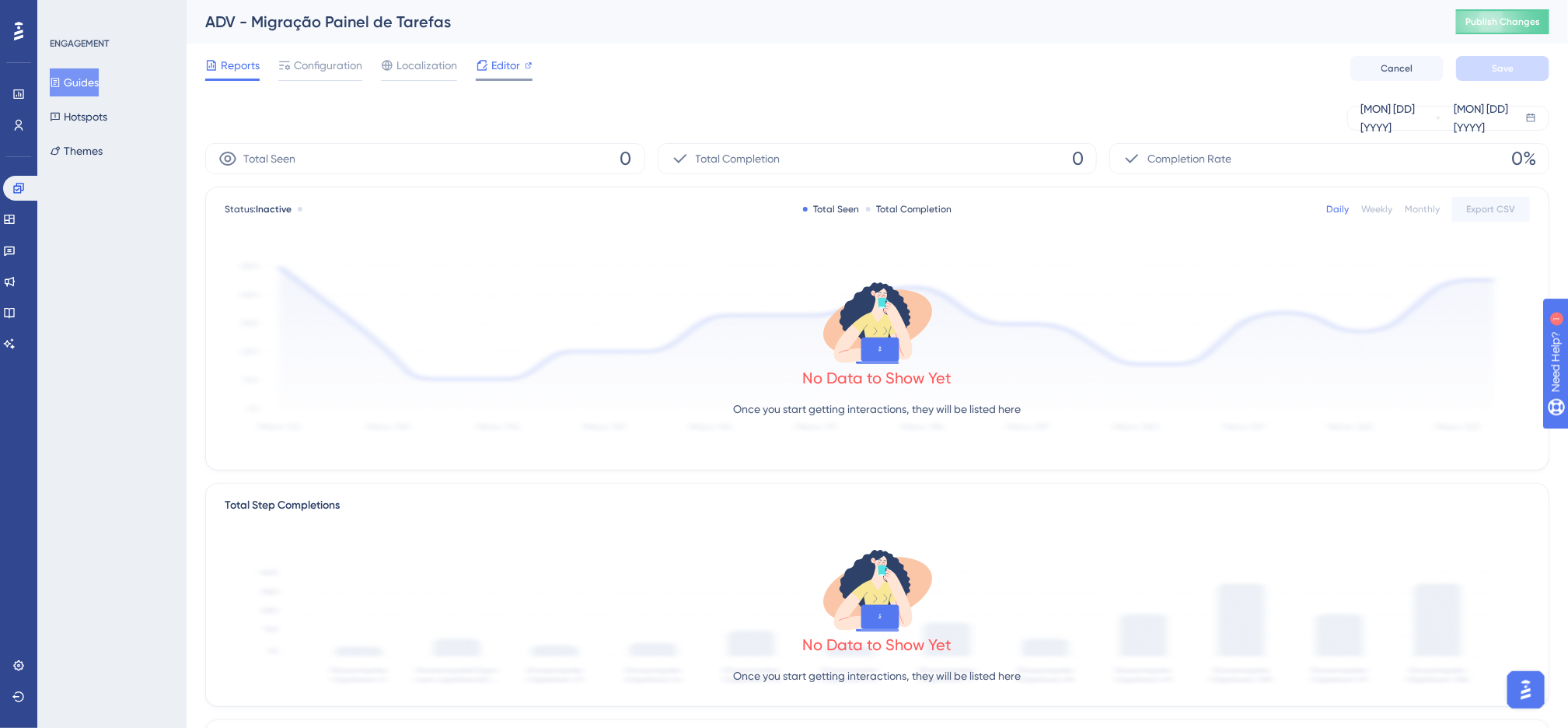 click on "Editor" at bounding box center [505, 65] 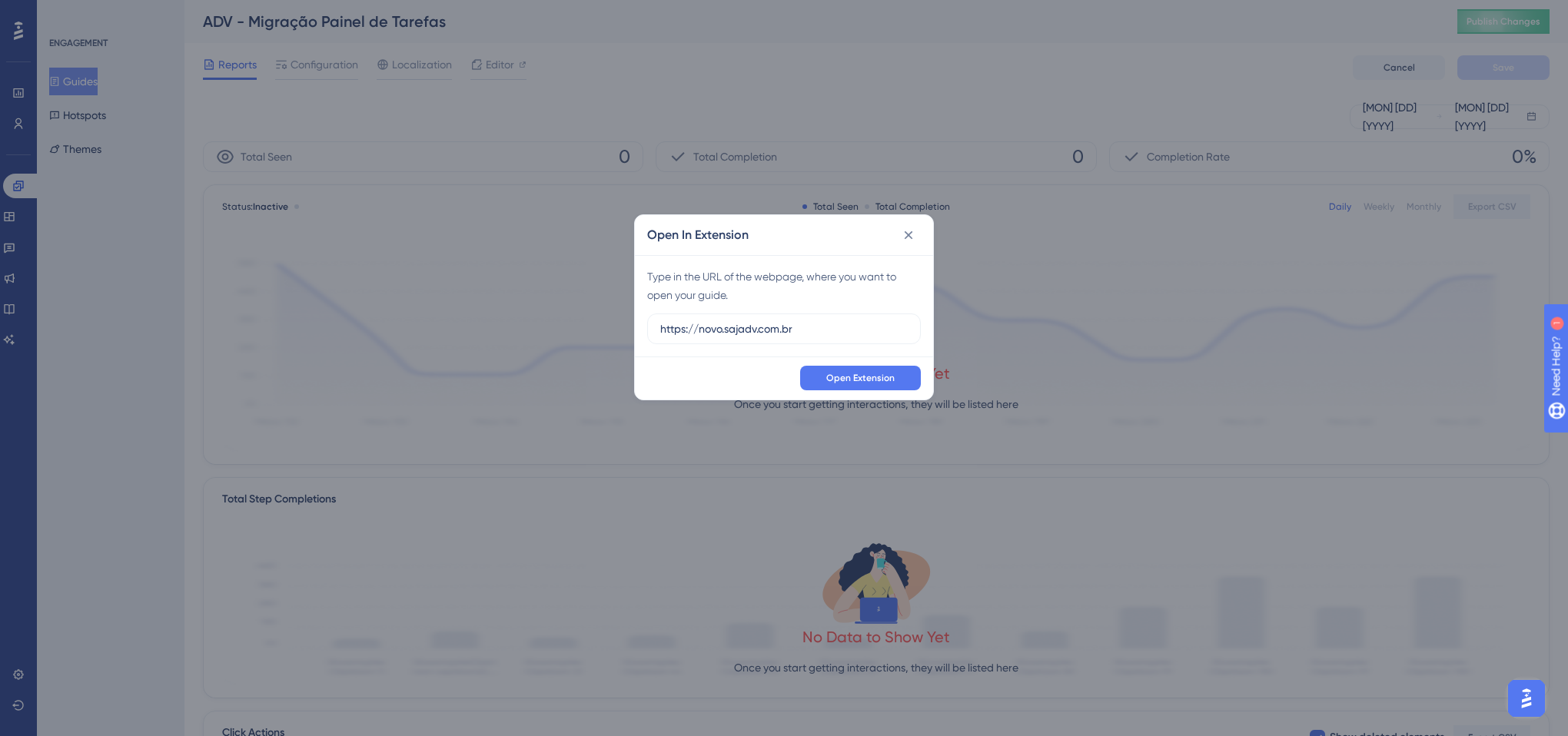 drag, startPoint x: 809, startPoint y: 335, endPoint x: 577, endPoint y: 313, distance: 233.04077 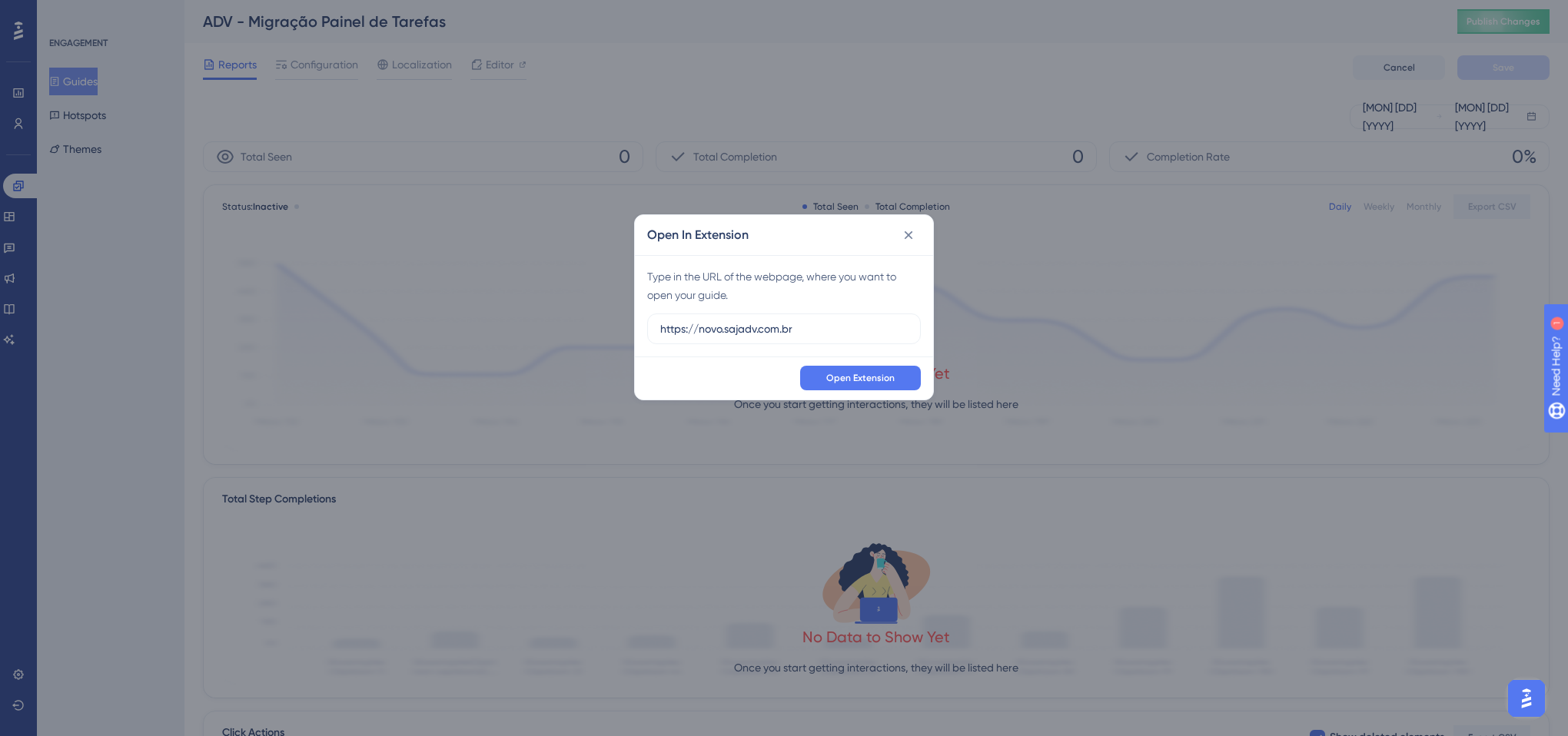 click on "Open In Extension Type in the URL of the webpage, where you want to open your guide. https://novo.sajadv.com.br Open Extension" at bounding box center (784, 368) 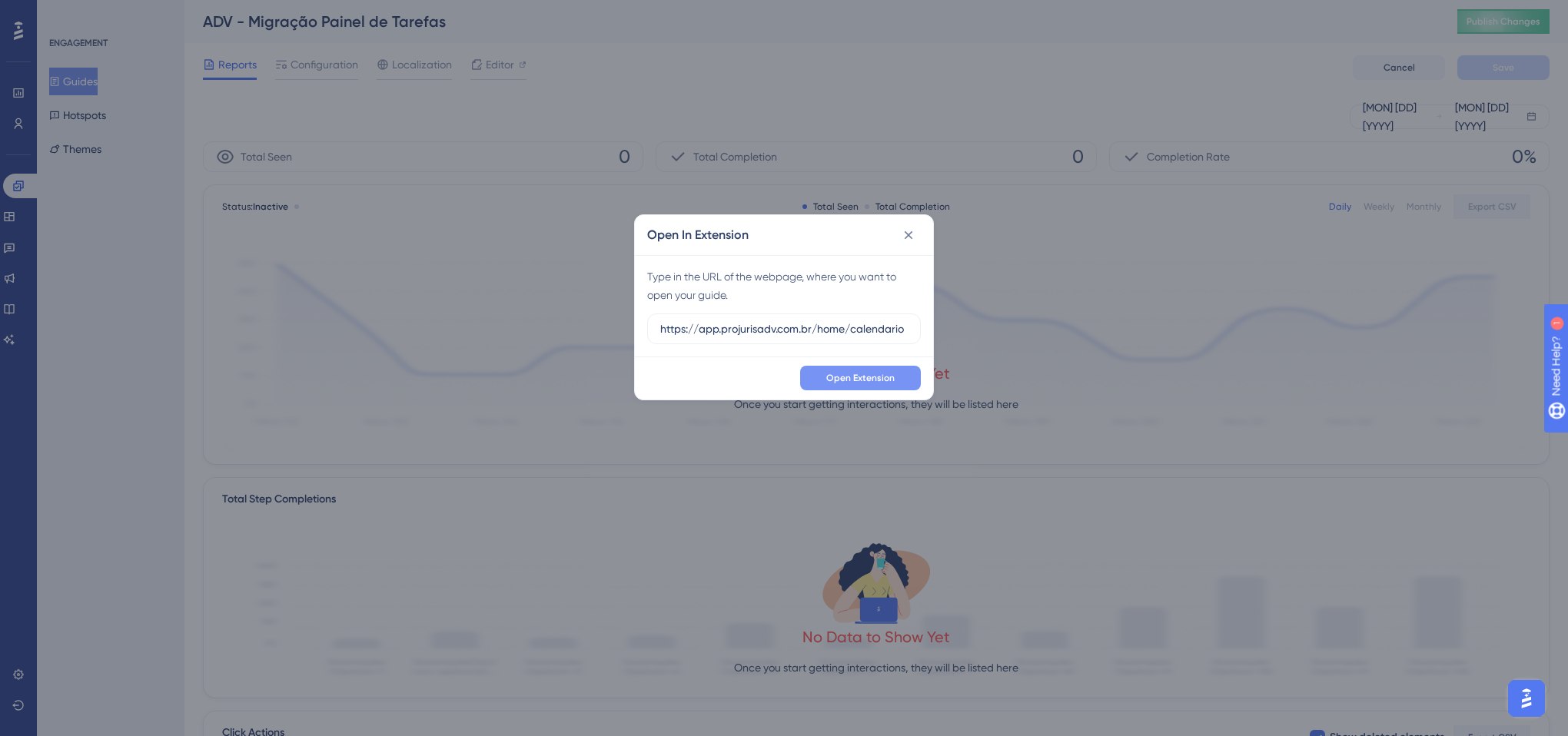 type on "https://app.projurisadv.com.br/home/calendario" 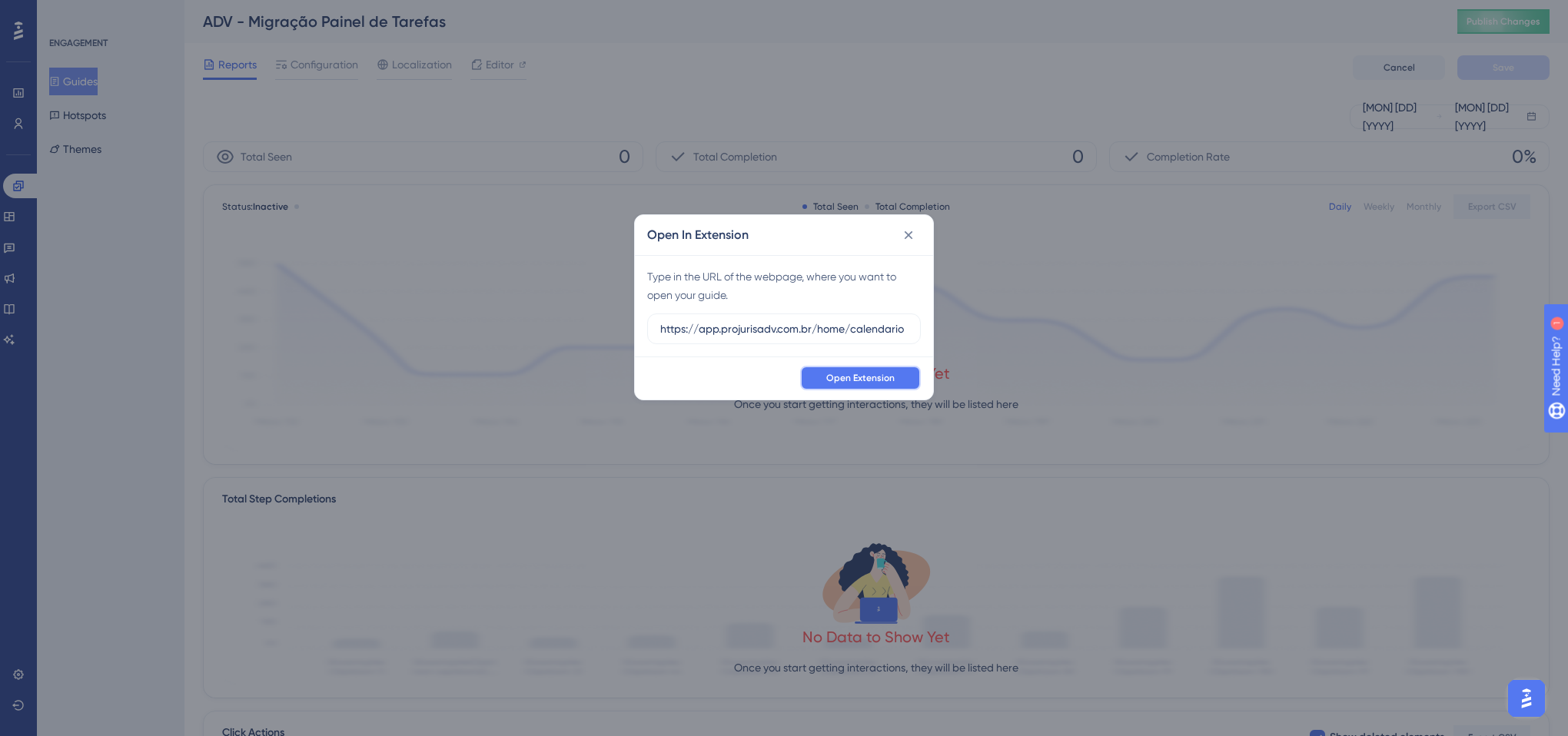 click on "Open Extension" at bounding box center (860, 378) 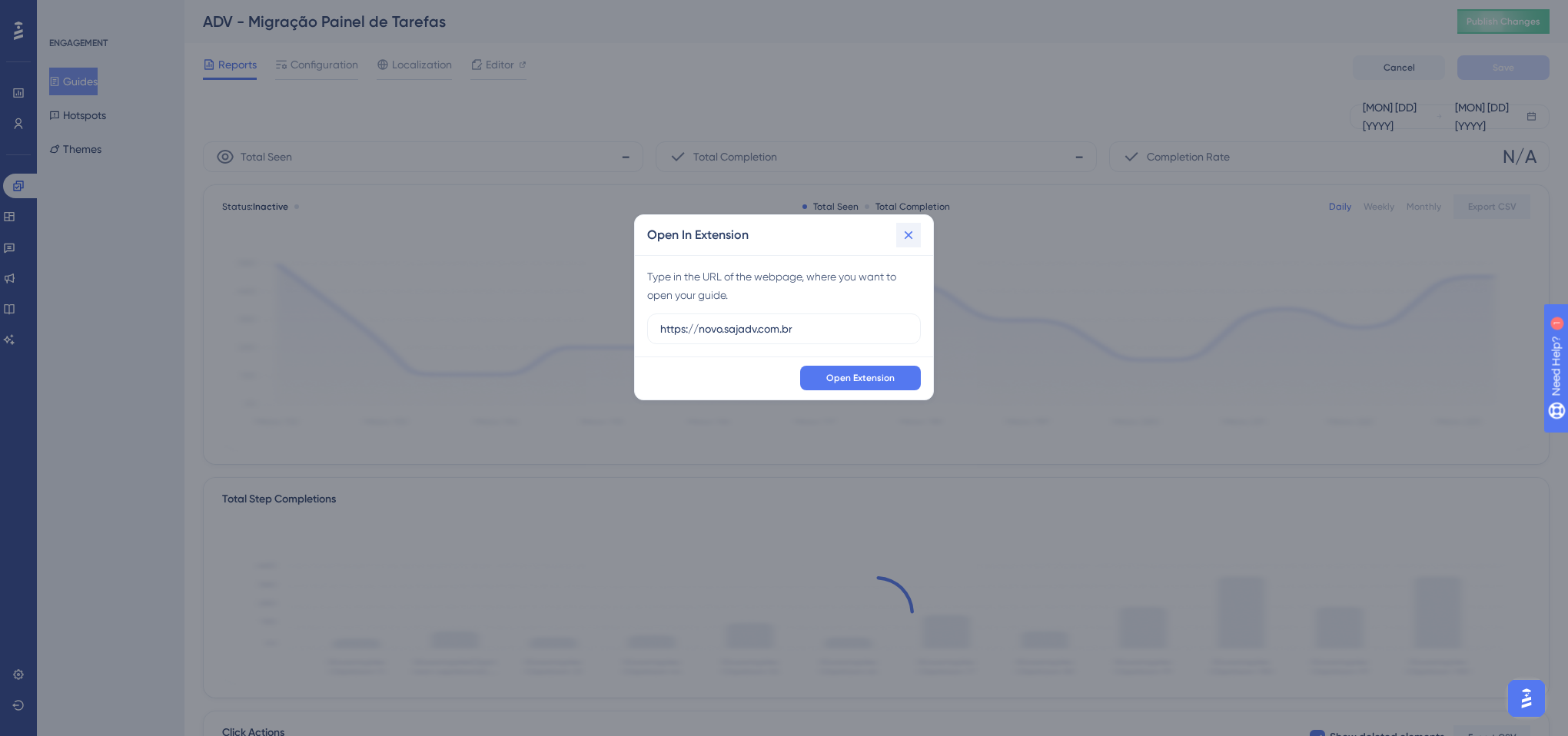 click at bounding box center [909, 235] 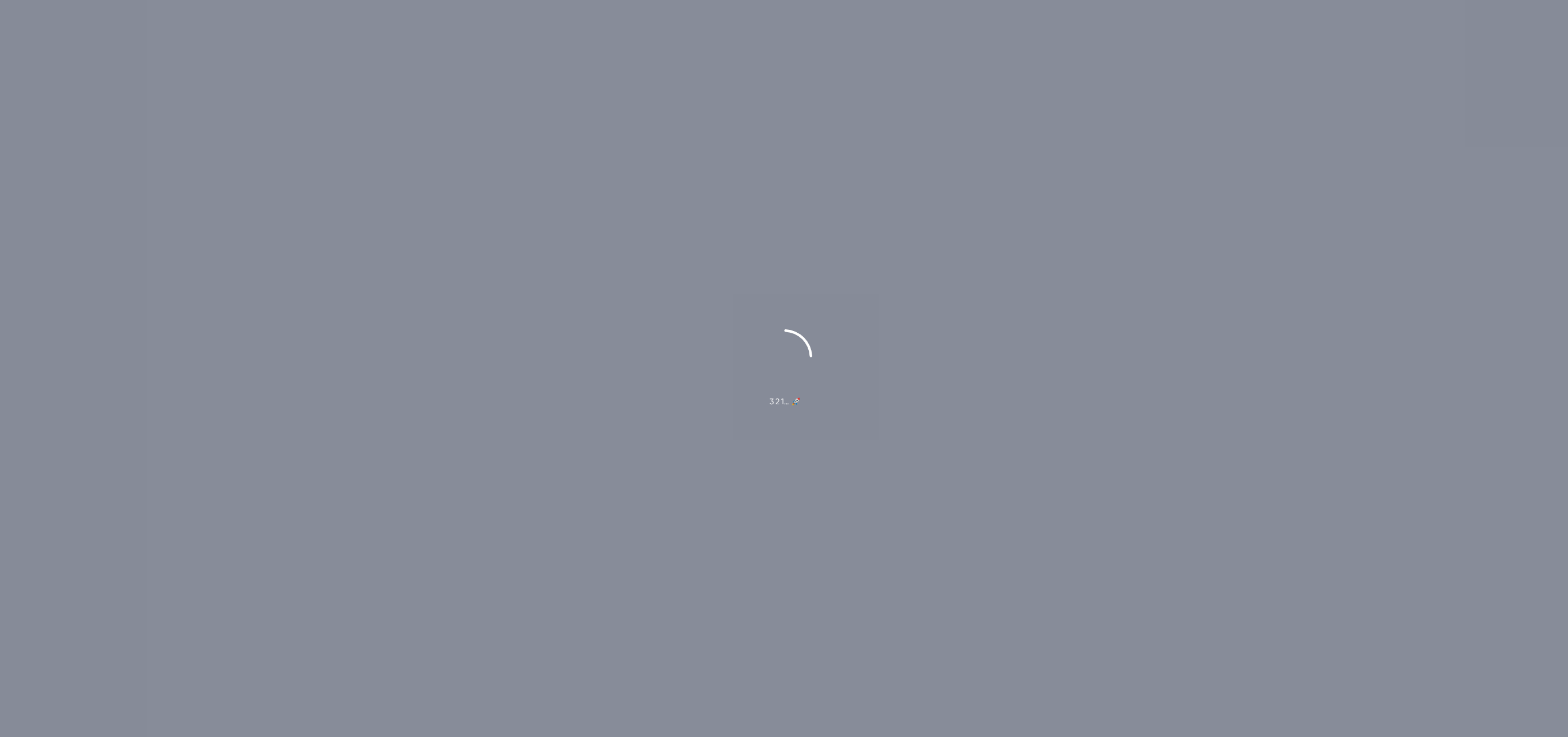 scroll, scrollTop: 0, scrollLeft: 0, axis: both 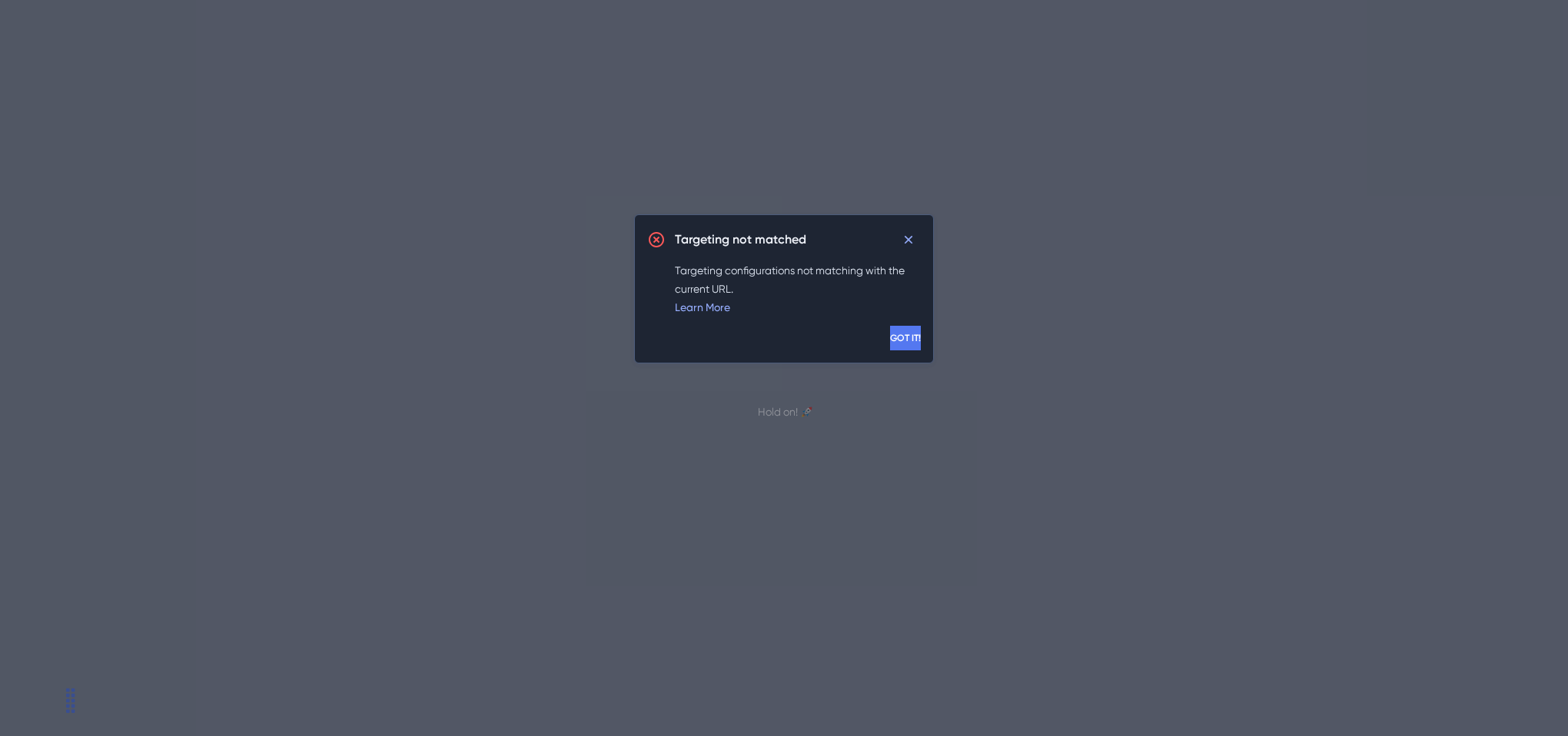 click on "GOT IT!" at bounding box center (905, 338) 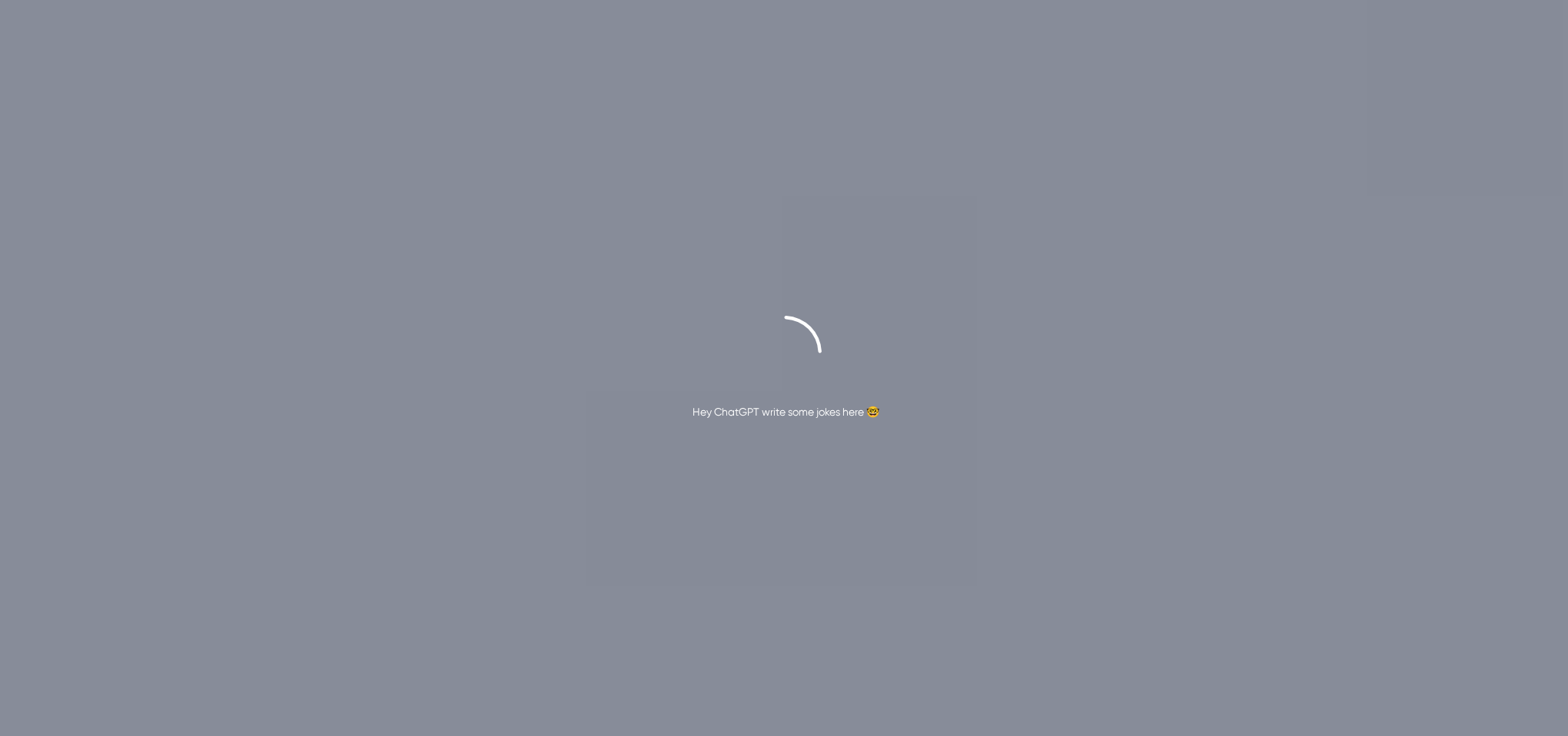 scroll, scrollTop: 0, scrollLeft: 0, axis: both 